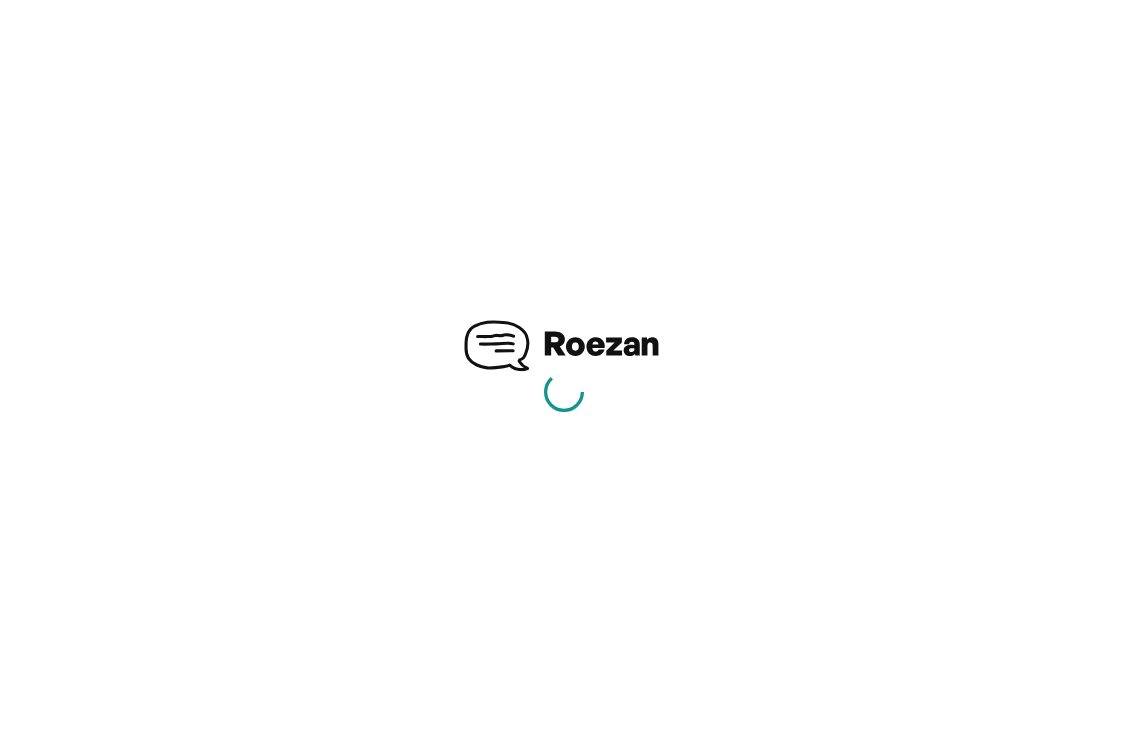 scroll, scrollTop: 0, scrollLeft: 0, axis: both 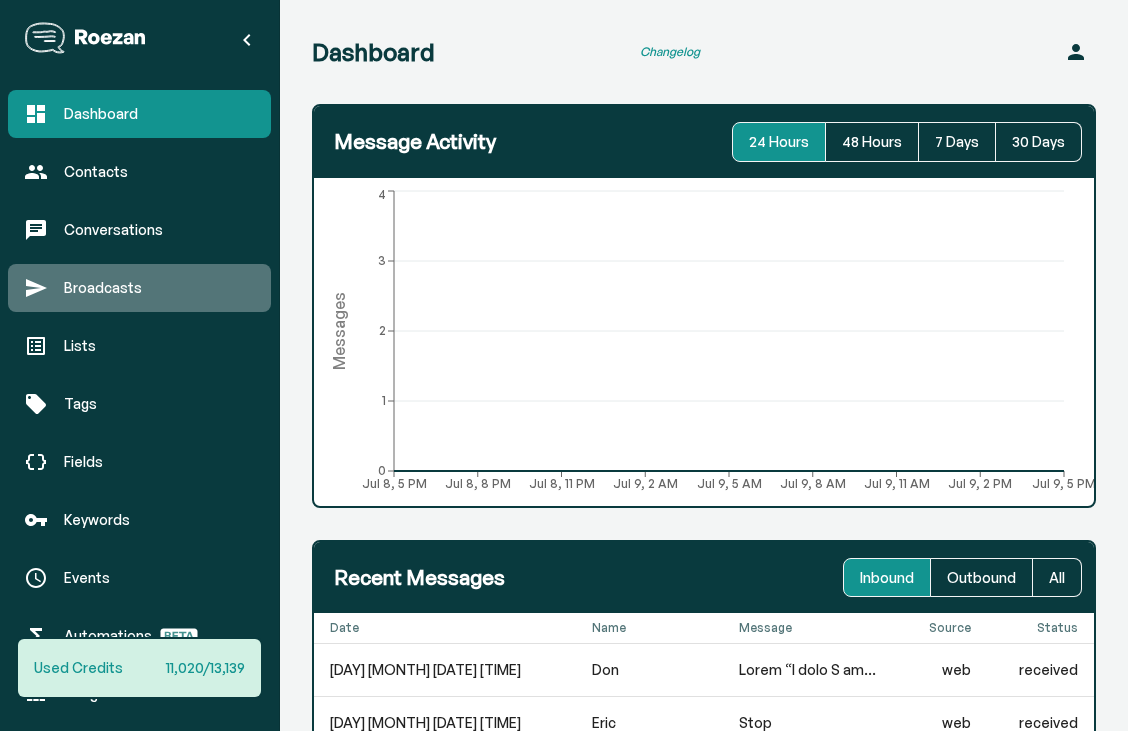 click on "Broadcasts" at bounding box center (159, 288) 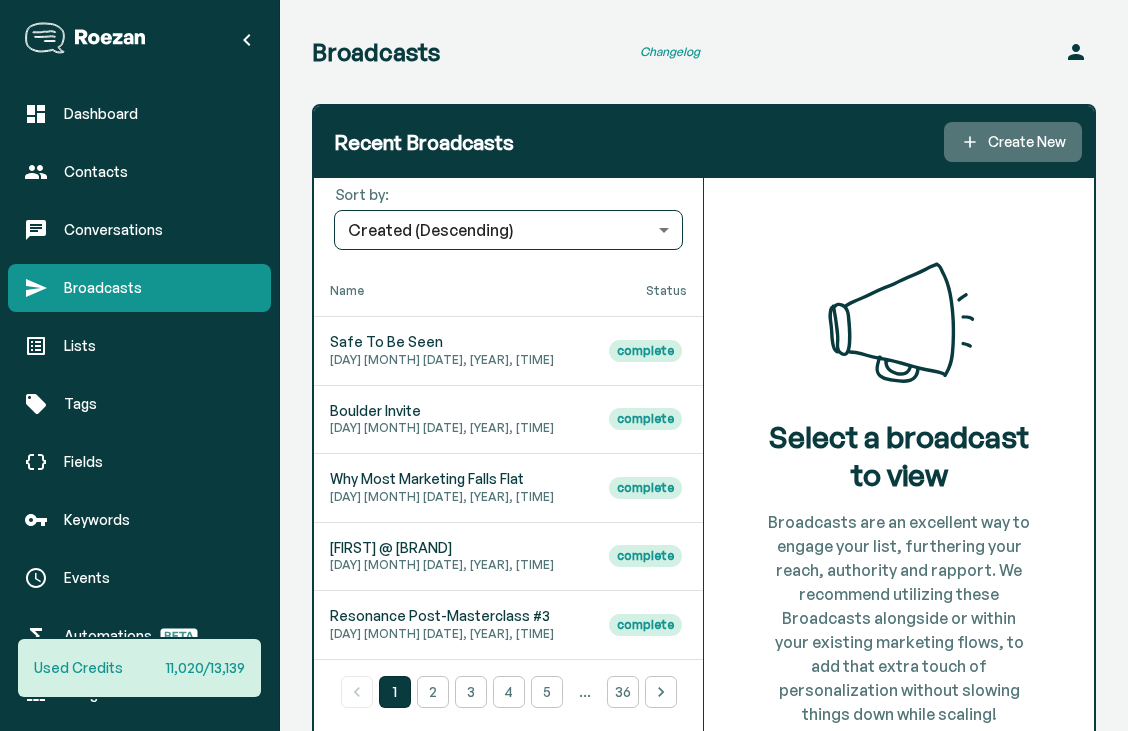 click on "Create New" at bounding box center [1013, 142] 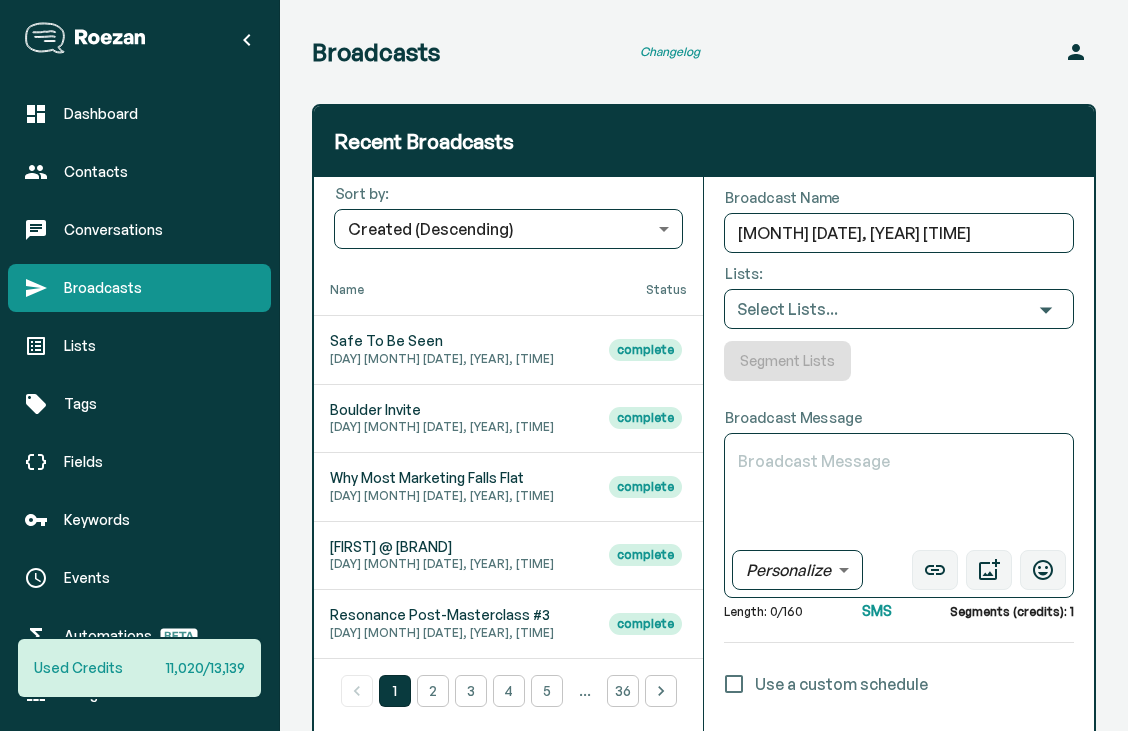 scroll, scrollTop: 313, scrollLeft: 0, axis: vertical 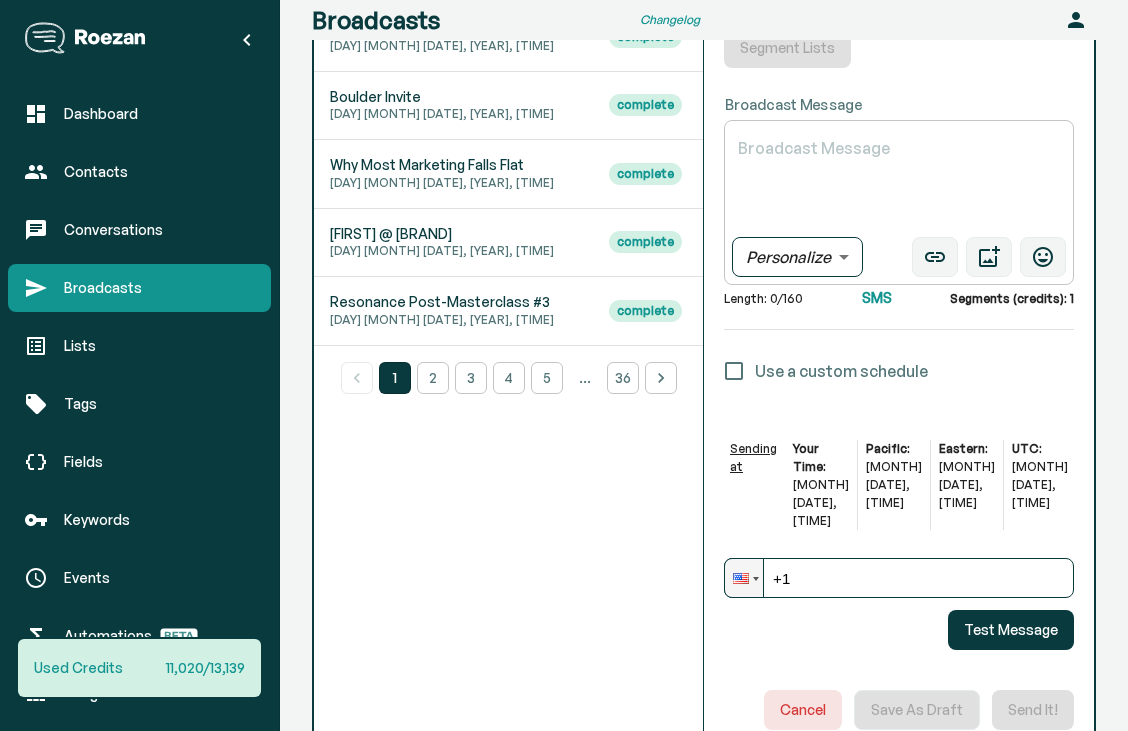 click on "Broadcast Message" at bounding box center [899, 183] 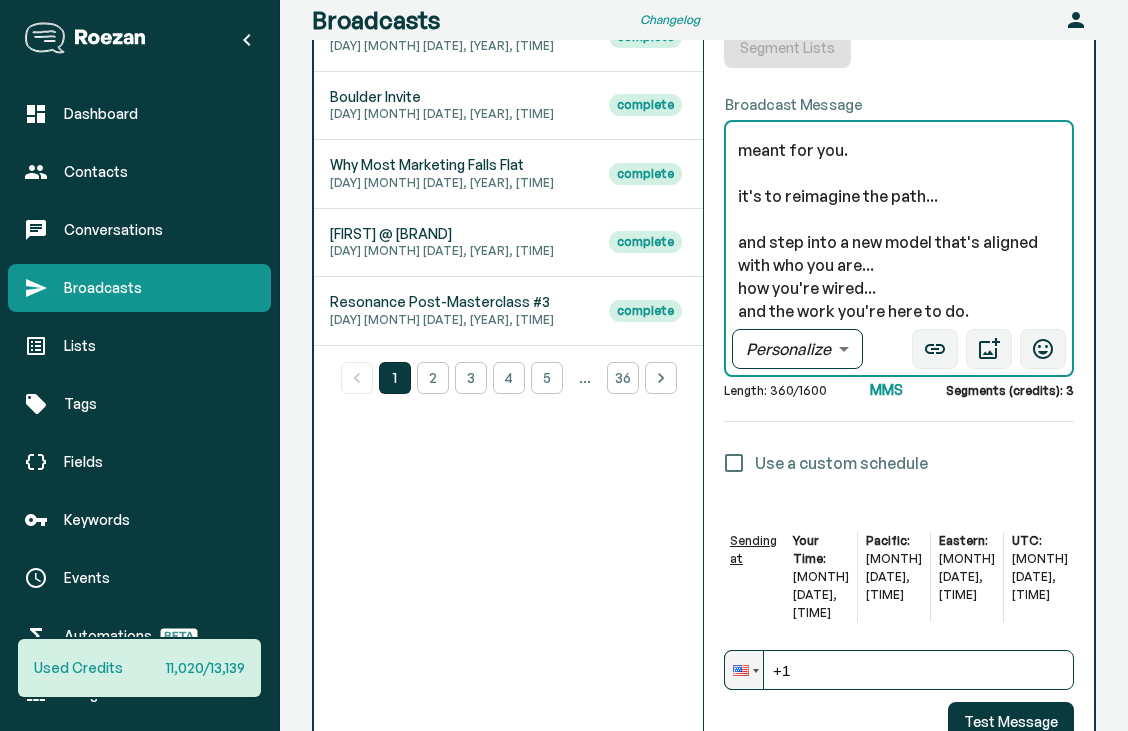 scroll, scrollTop: 0, scrollLeft: 0, axis: both 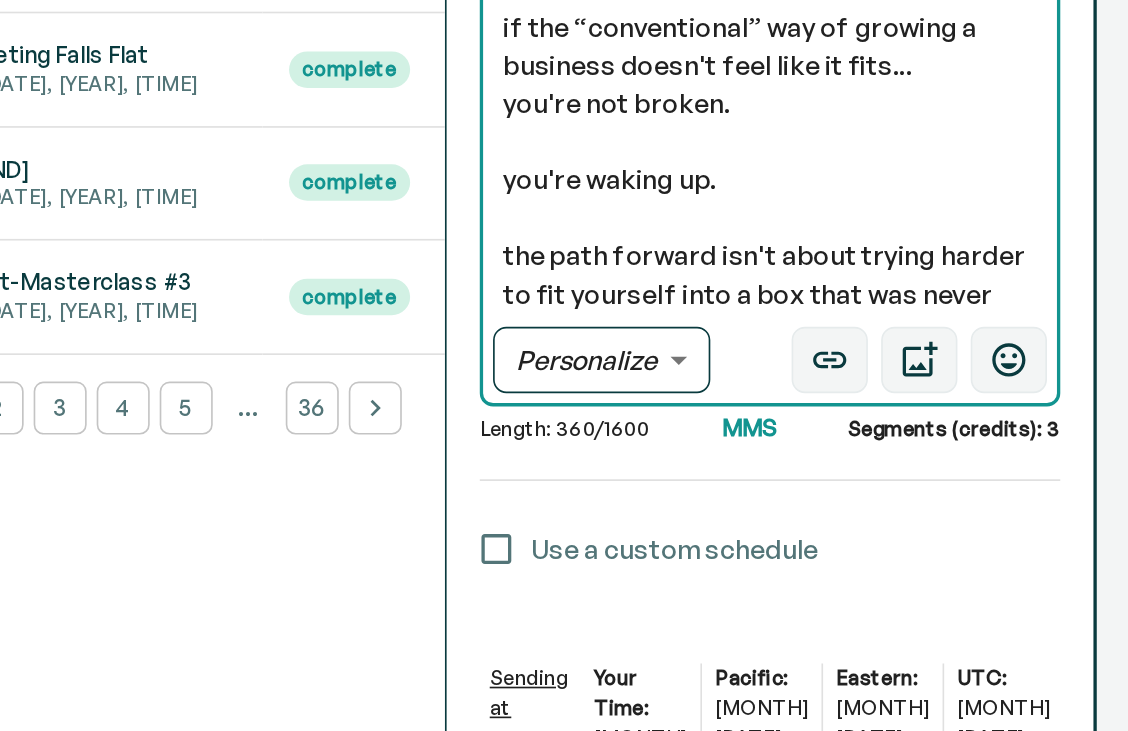 click on "if the “conventional” way of growing a business doesn't feel like it fits...
you're not broken.
you're waking up.
the path forward isn't about trying harder to fit yourself into a box that was never meant for you.
it's to reimagine the path...
and step into a new model that's aligned with who you are...
how you're wired...
and the work you're here to do." at bounding box center [899, 229] 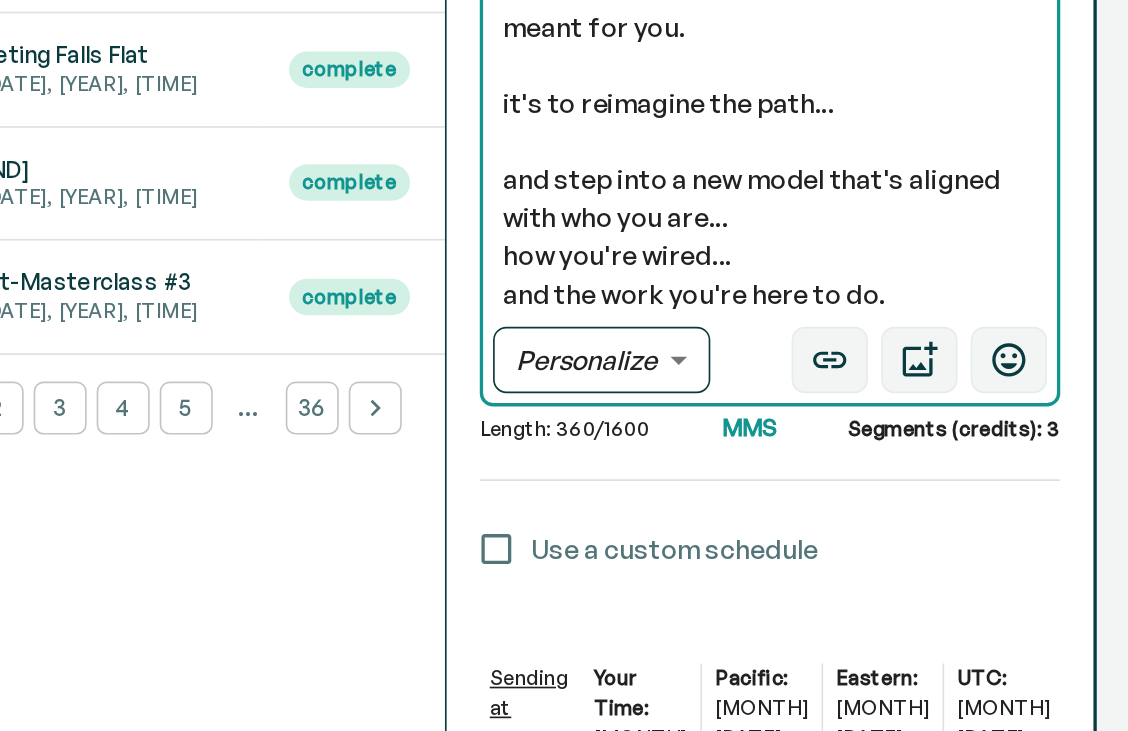 scroll, scrollTop: 228, scrollLeft: 0, axis: vertical 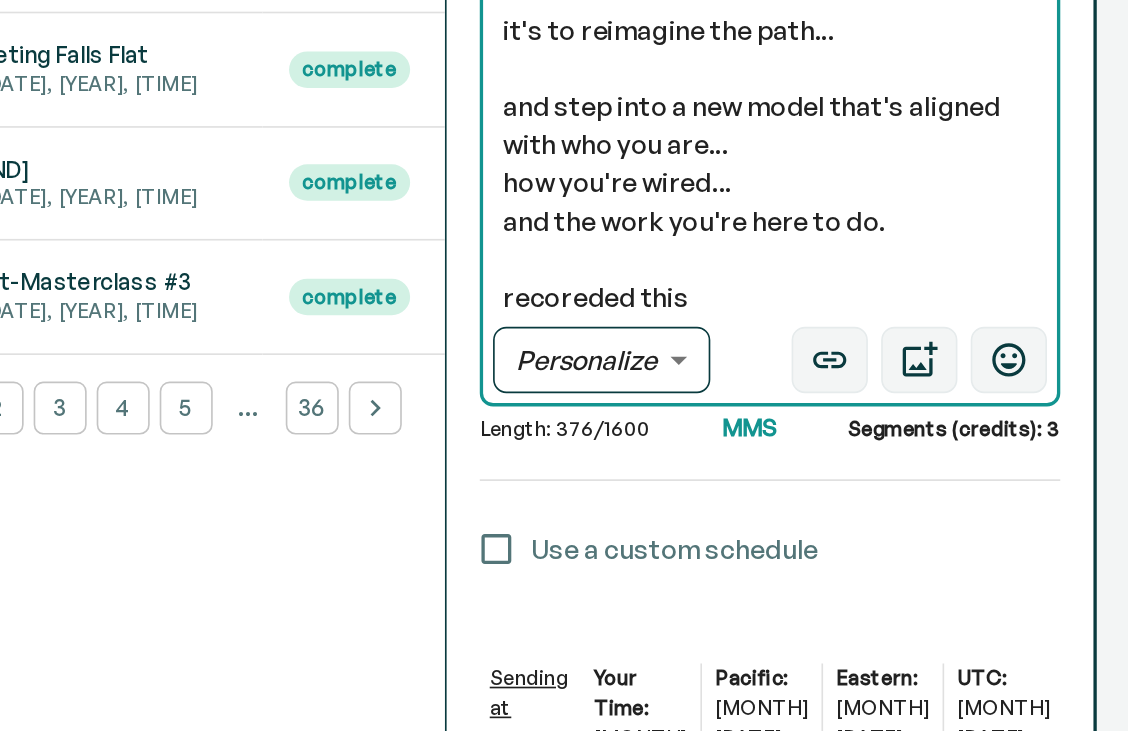 click on "if the “conventional” way of growing a business doesn't feel like it fits...
you're not broken.
you're waking up.
the path forward isn't about trying harder to fit yourself into a box that was never meant for you.
it's to reimagine the path...
and step into a new model that's aligned with who you are...
how you're wired...
and the work you're here to do.
recoreded this" at bounding box center [899, 229] 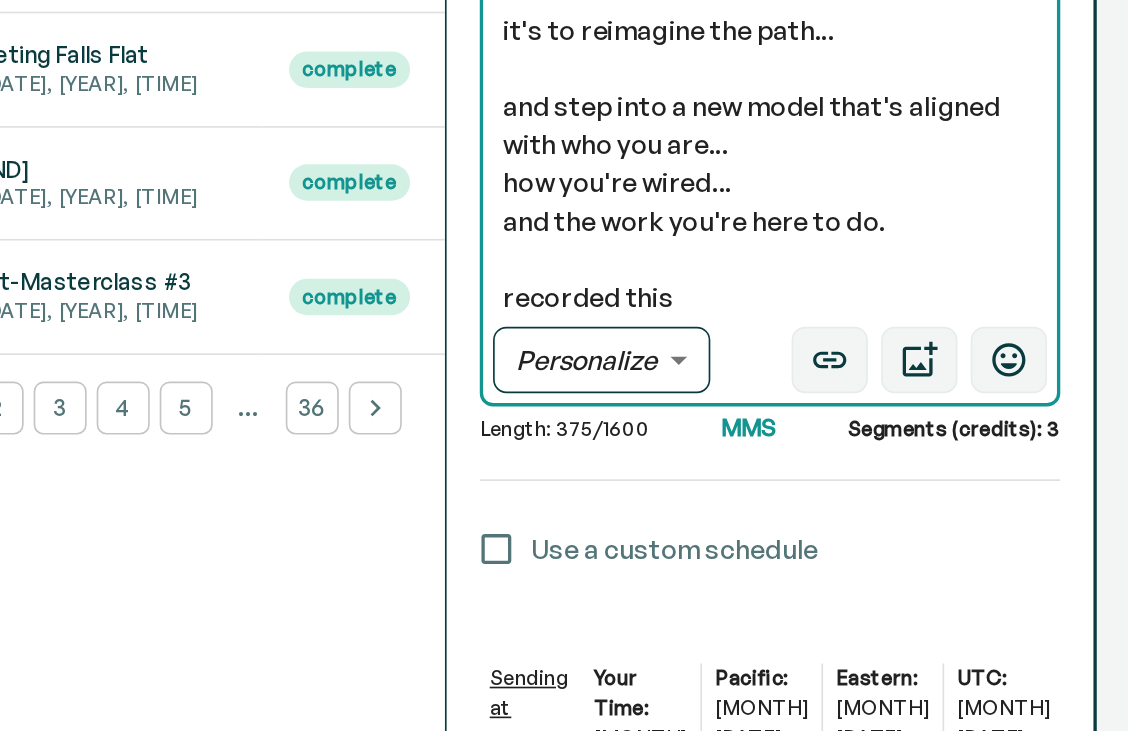click on "if the “conventional” way of growing a business doesn't feel like it fits...
you're not broken.
you're waking up.
the path forward isn't about trying harder to fit yourself into a box that was never meant for you.
it's to reimagine the path...
and step into a new model that's aligned with who you are...
how you're wired...
and the work you're here to do.
recorded this" at bounding box center [899, 229] 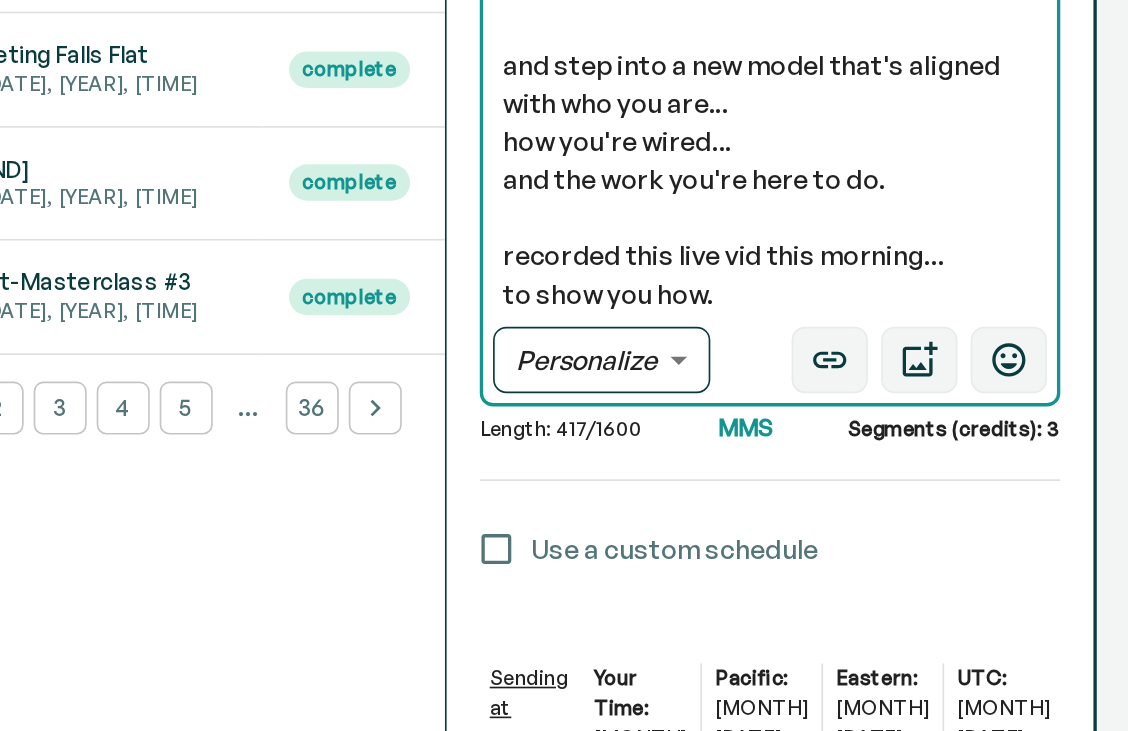 scroll, scrollTop: 297, scrollLeft: 0, axis: vertical 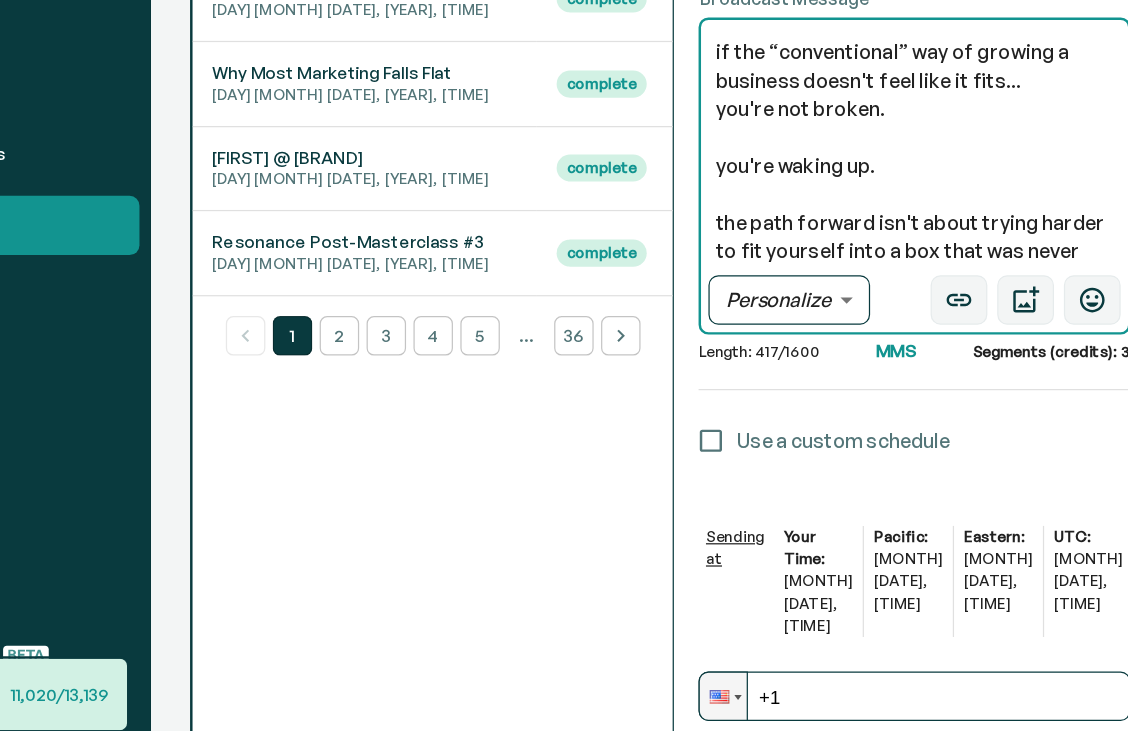 click on "if the “conventional” way of growing a business doesn't feel like it fits...
you're not broken.
you're waking up.
the path forward isn't about trying harder to fit yourself into a box that was never meant for you.
it's to reimagine the path...
and step into a new model that's aligned with who you are...
how you're wired...
and the work you're here to do.
recorded this live vid this morning...
to show you how." at bounding box center (899, 229) 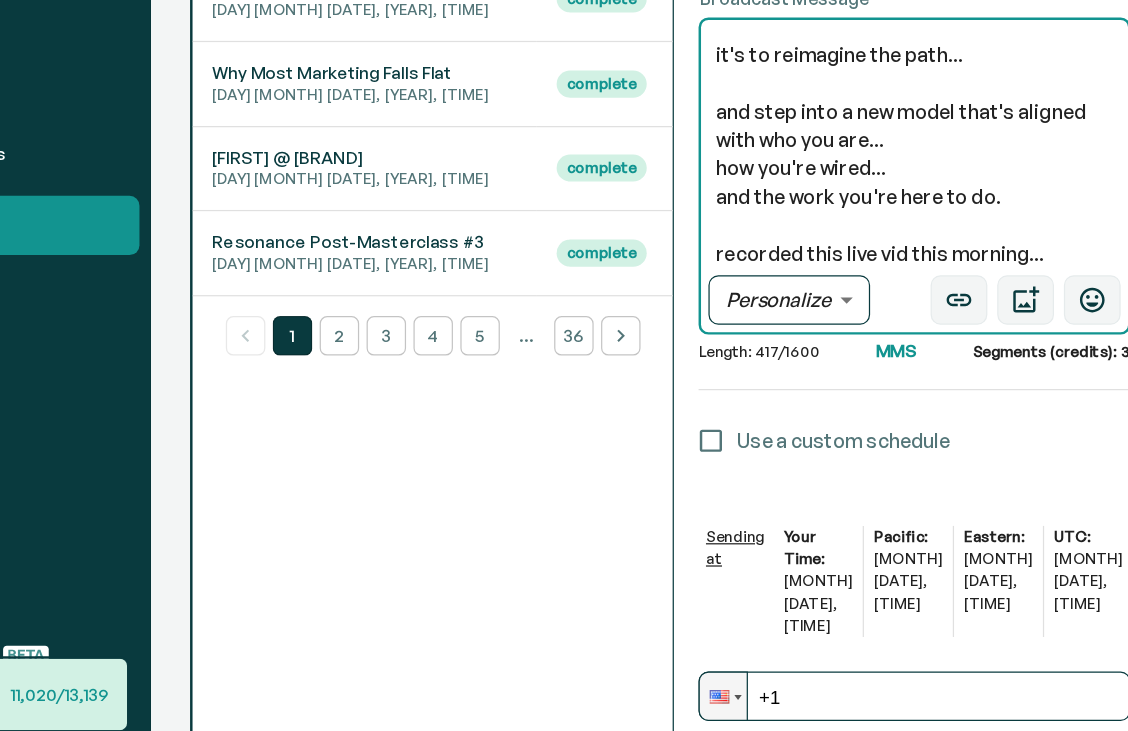 scroll, scrollTop: 299, scrollLeft: 0, axis: vertical 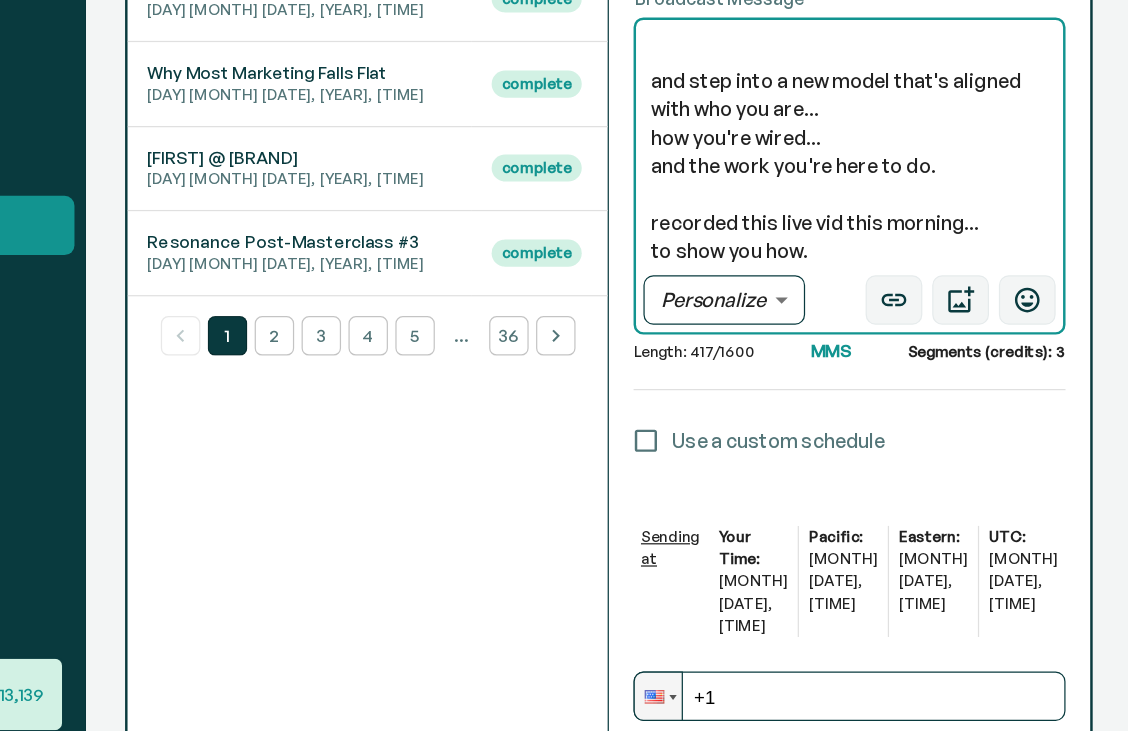 click on "if the “conventional” way of growing a business doesn't feel like it fits...
you're not broken.
you're waking up.
the path forward isn't about trying harder to fit yourself into a box that was never meant for you.
it's to reimagine the path...
and step into a new model that's aligned with who you are...
how you're wired...
and the work you're here to do.
recorded this live vid this morning...
to show you how." at bounding box center (899, 229) 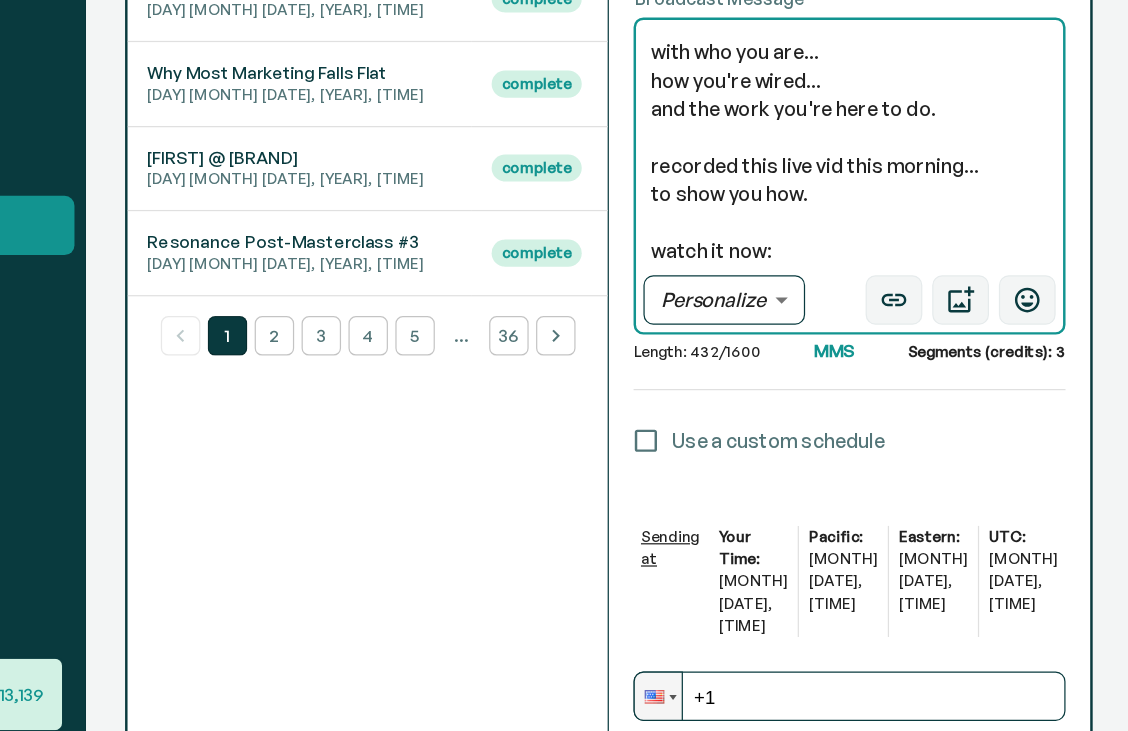 scroll, scrollTop: 320, scrollLeft: 0, axis: vertical 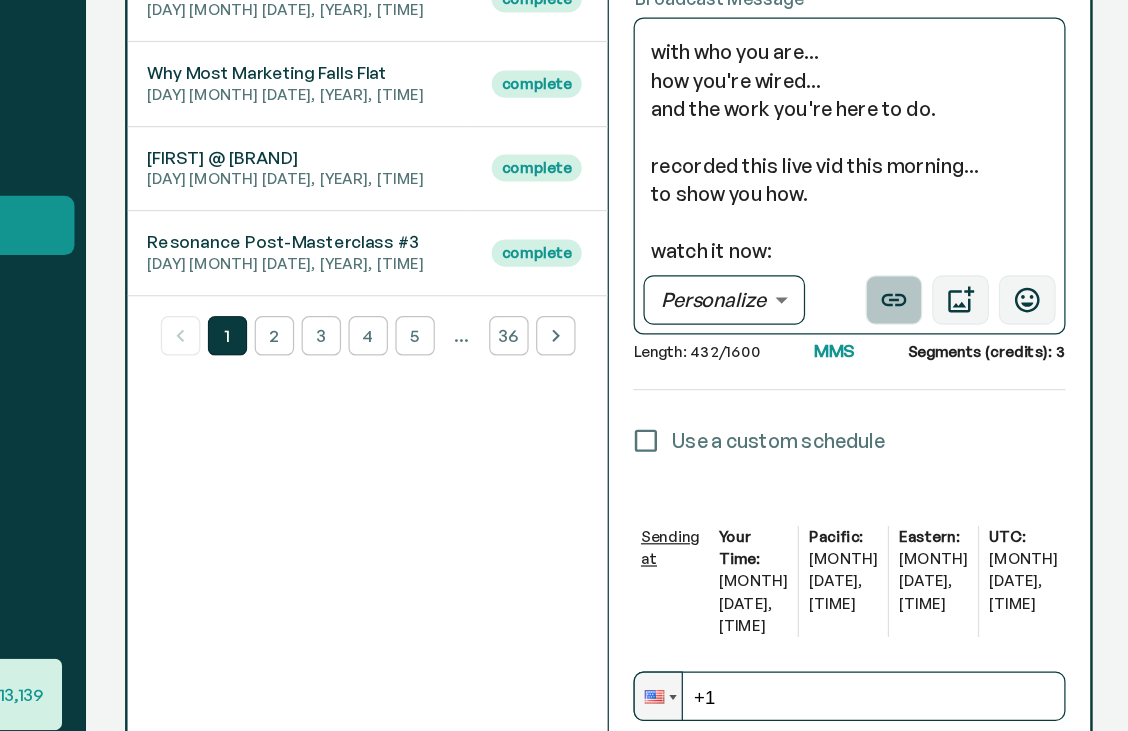 click at bounding box center (935, 349) 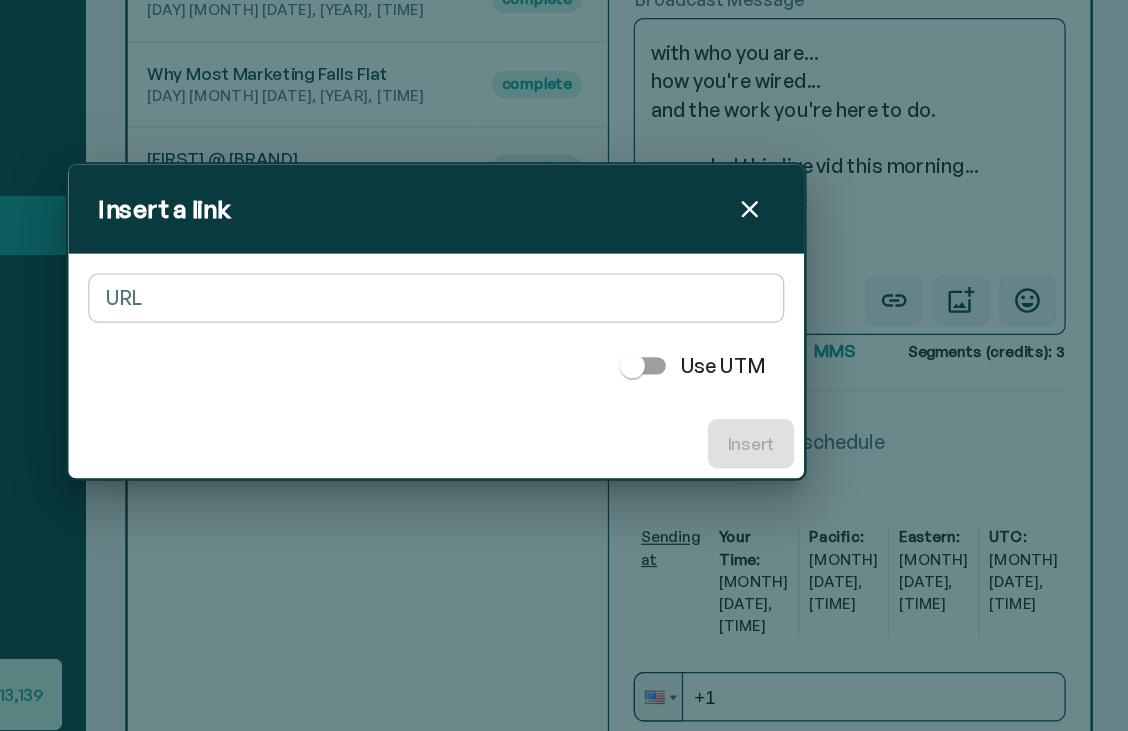 click on "URL" at bounding box center [564, 347] 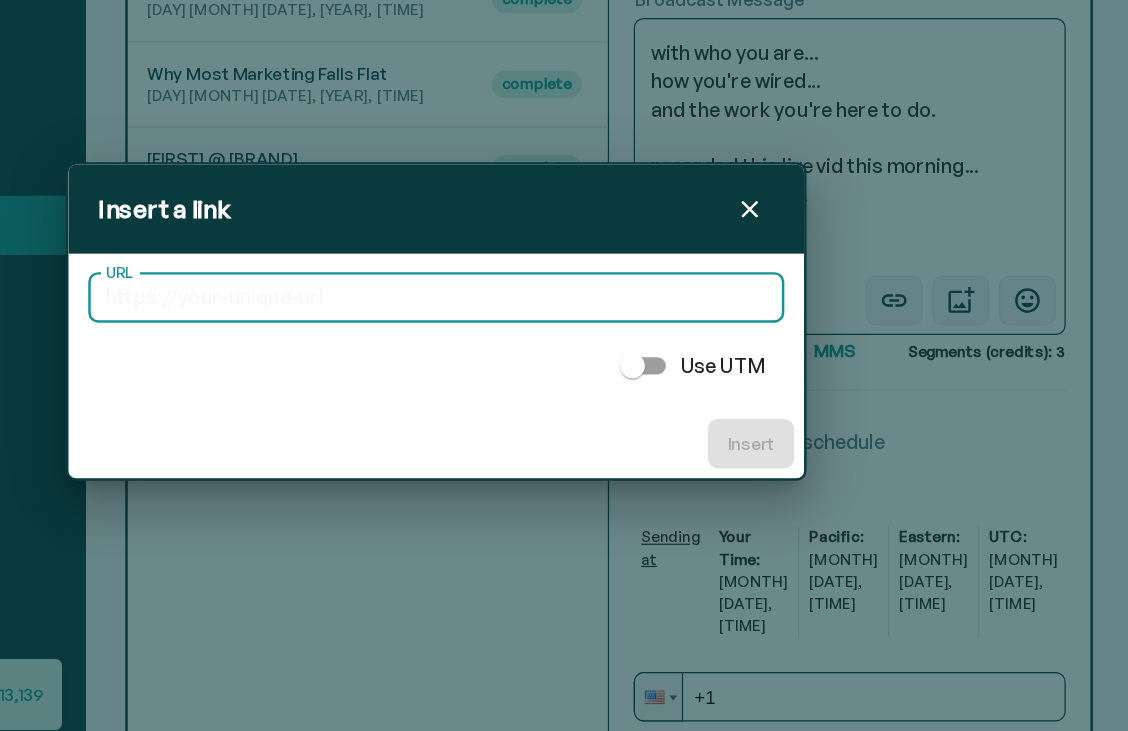 paste on "https://www.youtube.com/watch?v=8GWuDWhObJw" 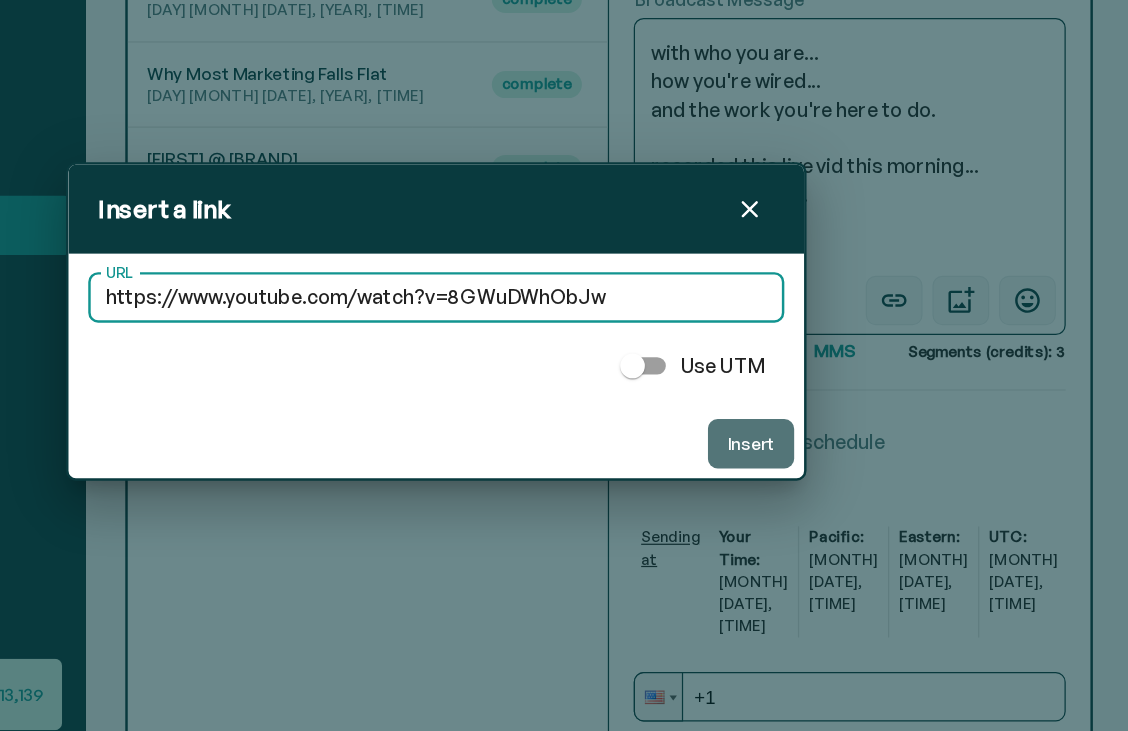 type on "https://www.youtube.com/watch?v=8GWuDWhObJw" 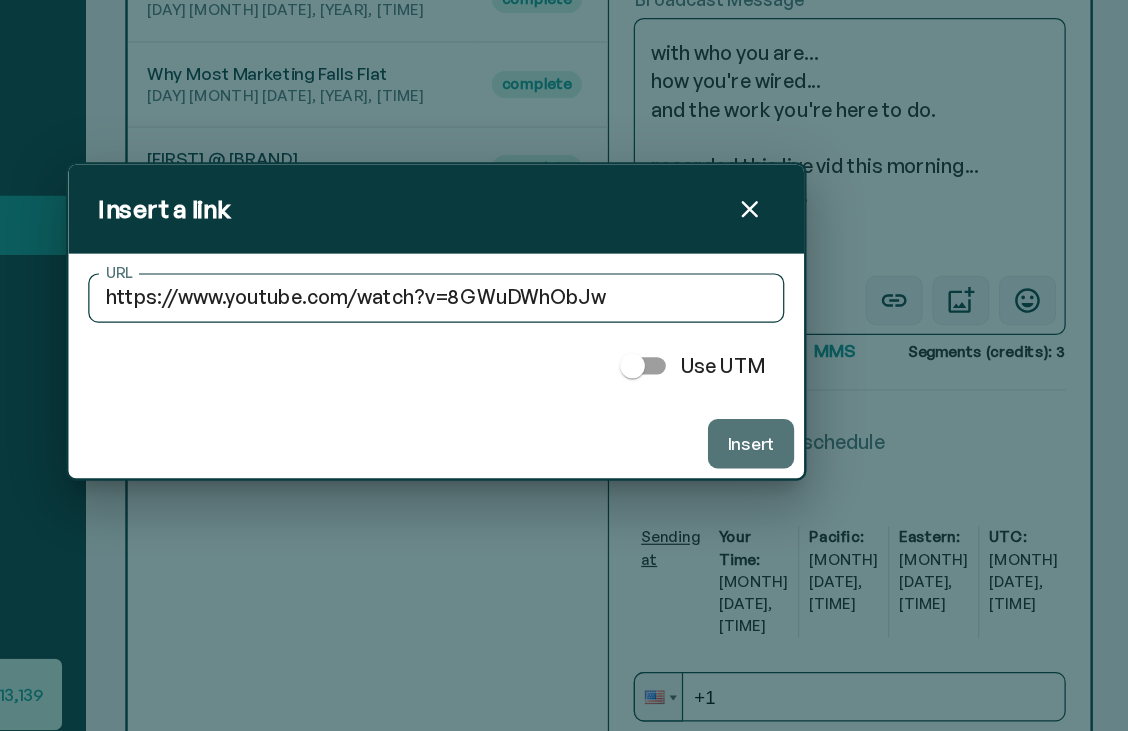 click on "Insert" at bounding box center (819, 465) 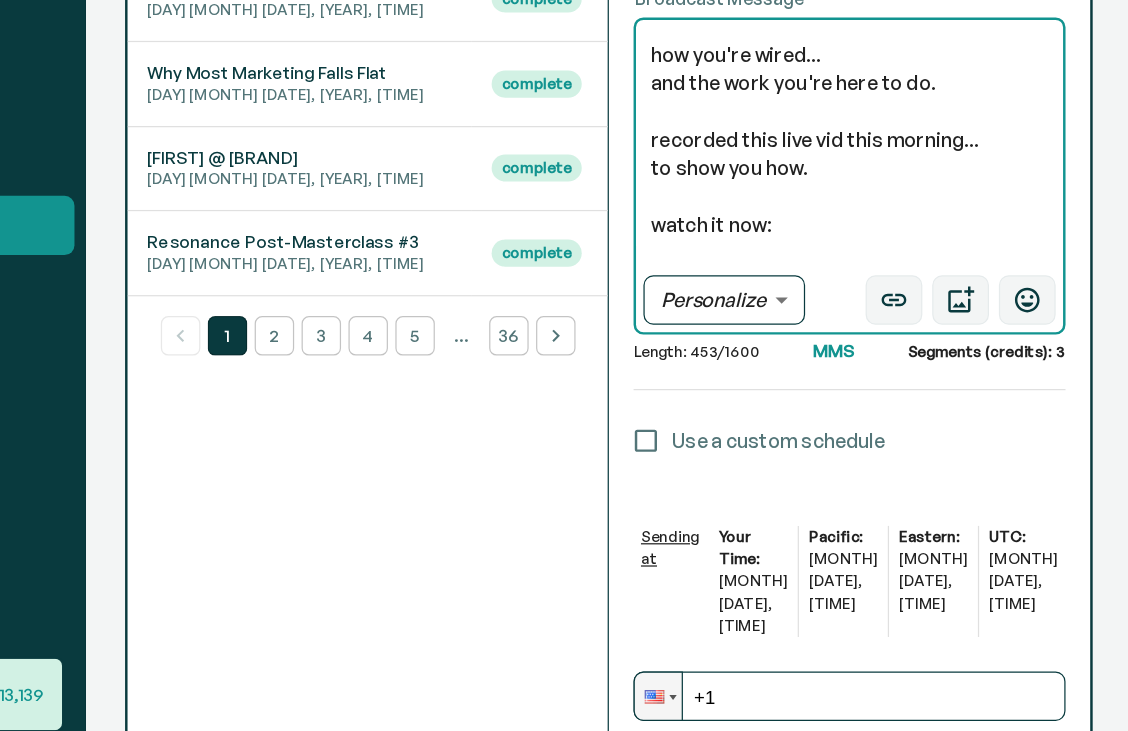 click on "if the “conventional” way of growing a business doesn't feel like it fits...
you're not broken.
you're waking up.
the path forward isn't about trying harder to fit yourself into a box that was never meant for you.
it's to reimagine the path...
and step into a new model that's aligned with who you are...
how you're wired...
and the work you're here to do.
recorded this live vid this morning...
to show you how.
watch it now:
%SHORT_UNIQUE_LINK(https://www.youtube.com/watch?v=8GWuDWhObJw)%" at bounding box center (899, 229) 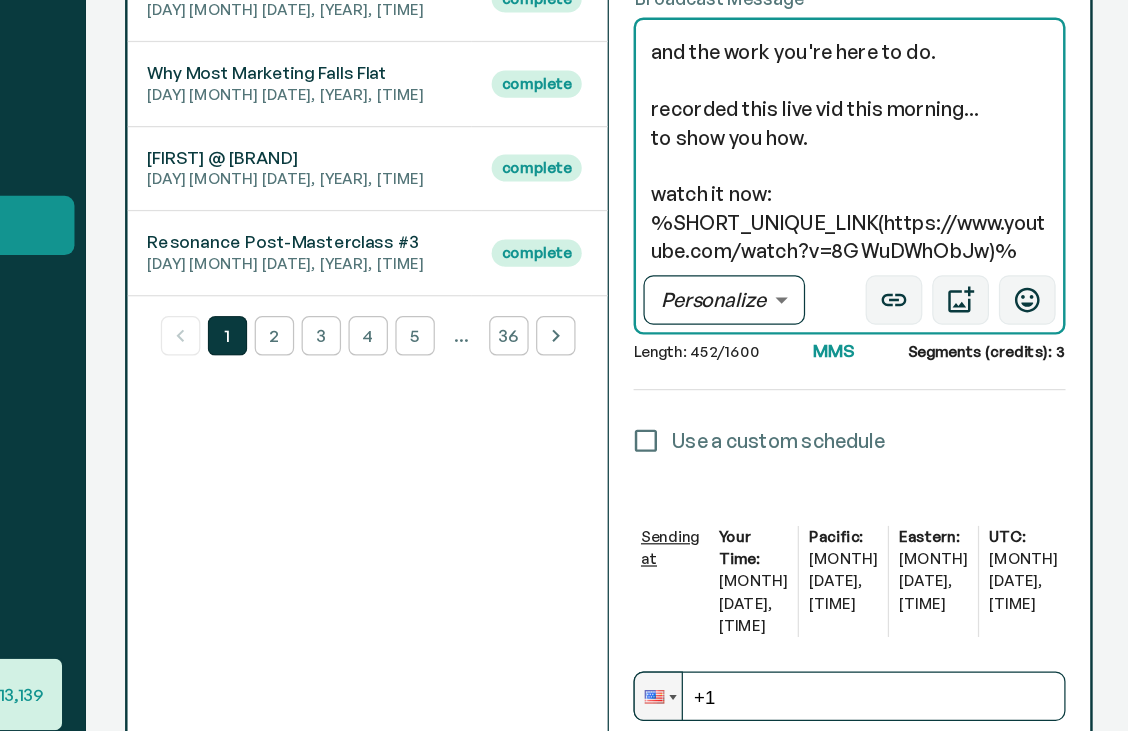 scroll, scrollTop: 389, scrollLeft: 0, axis: vertical 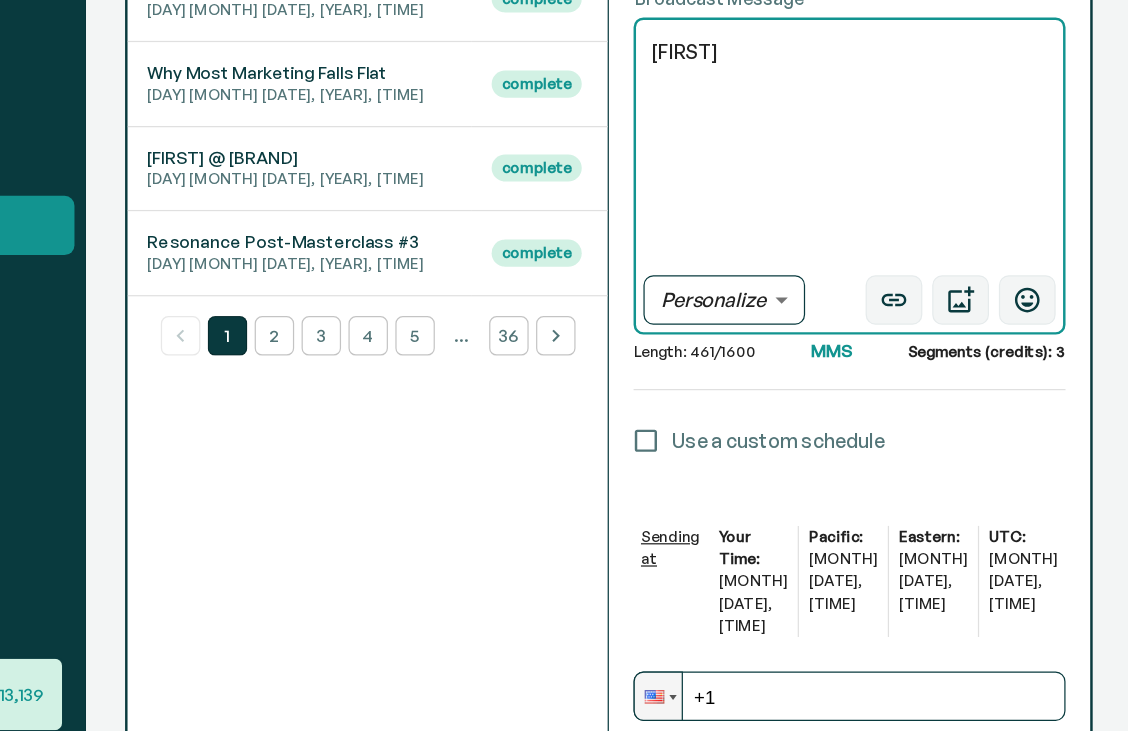 type on "if the “conventional” way of growing a business doesn't feel like it fits...
you're not broken.
you're waking up.
the path forward isn't about trying harder to fit yourself into a box that was never meant for you.
it's to reimagine the path...
and step into a new model that's aligned with who you are...
how you're wired...
and the work you're here to do.
recorded this live vid this morning...
to show you how.
watch it now:
%SHORT_UNIQUE_LINK(https://www.youtube.com/watch?v=8GWuDWhObJw)%
- [FIRST]" 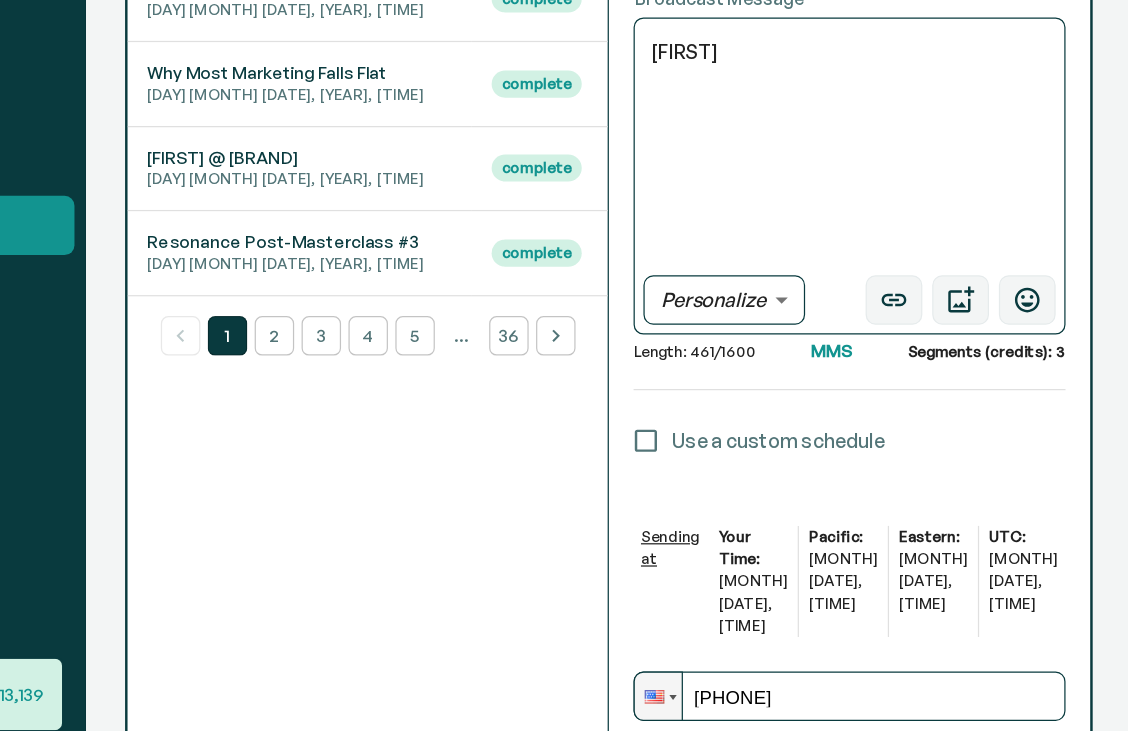 type on "+1 ([PHONE]) [PHONE]" 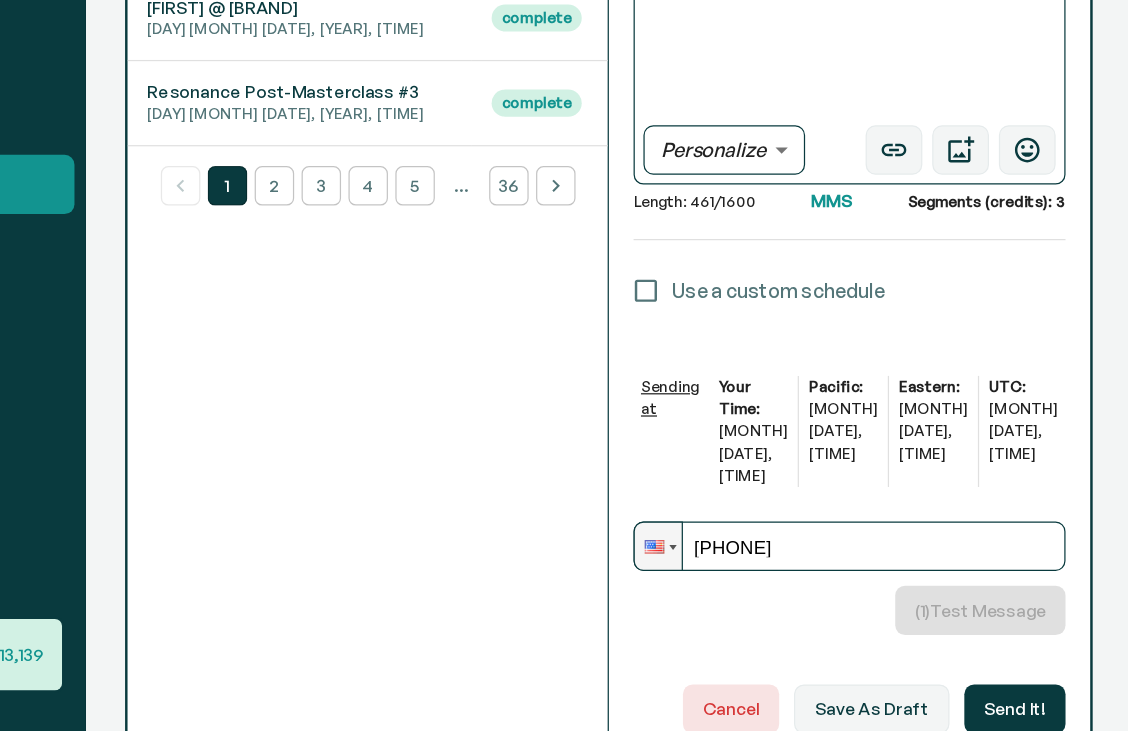 scroll, scrollTop: 457, scrollLeft: 0, axis: vertical 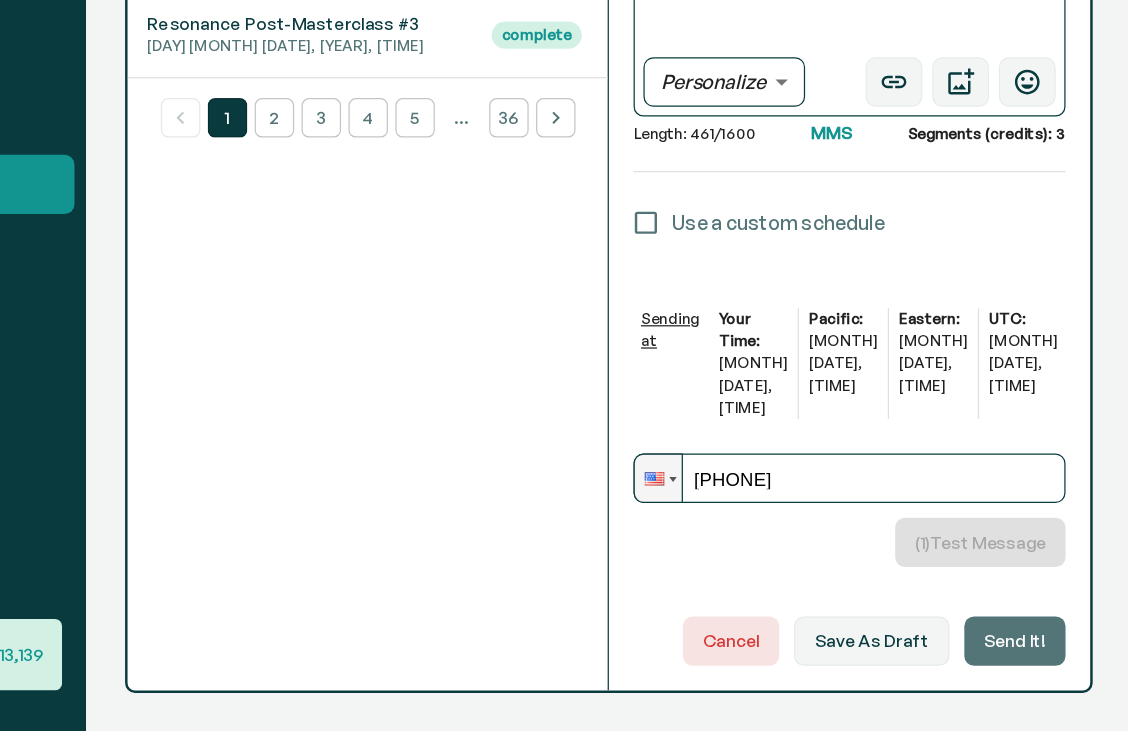 click on "Send it!" at bounding box center (1033, 658) 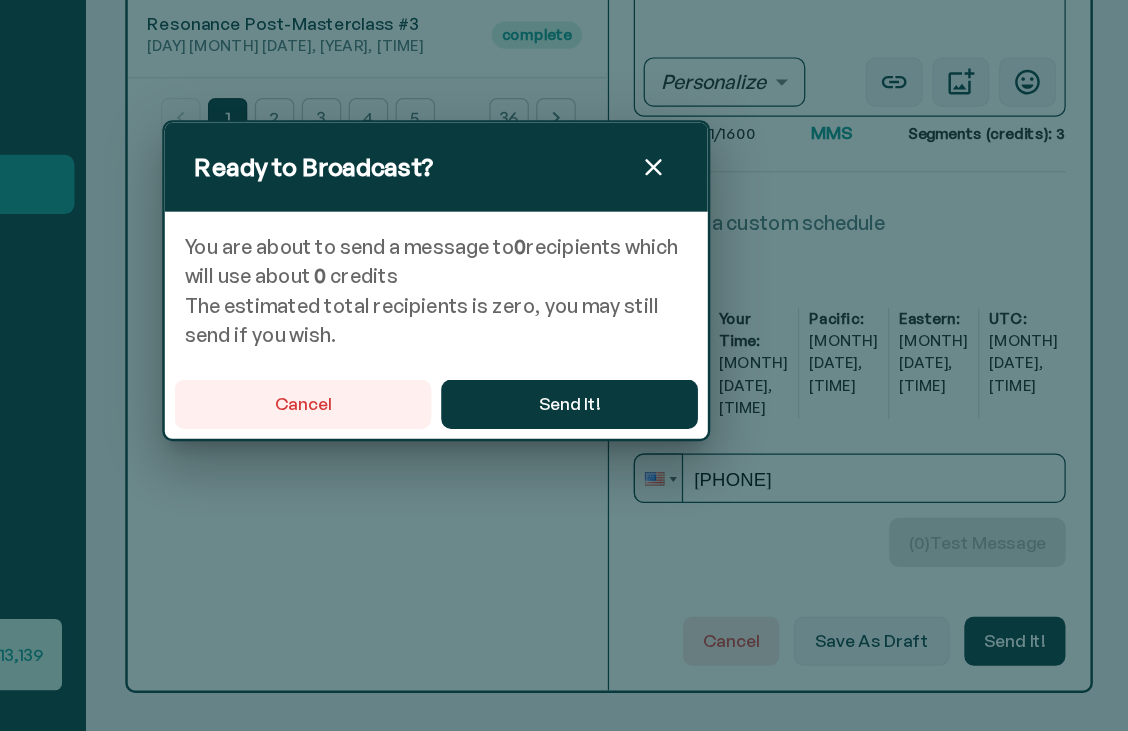 click on "Cancel" at bounding box center [456, 466] 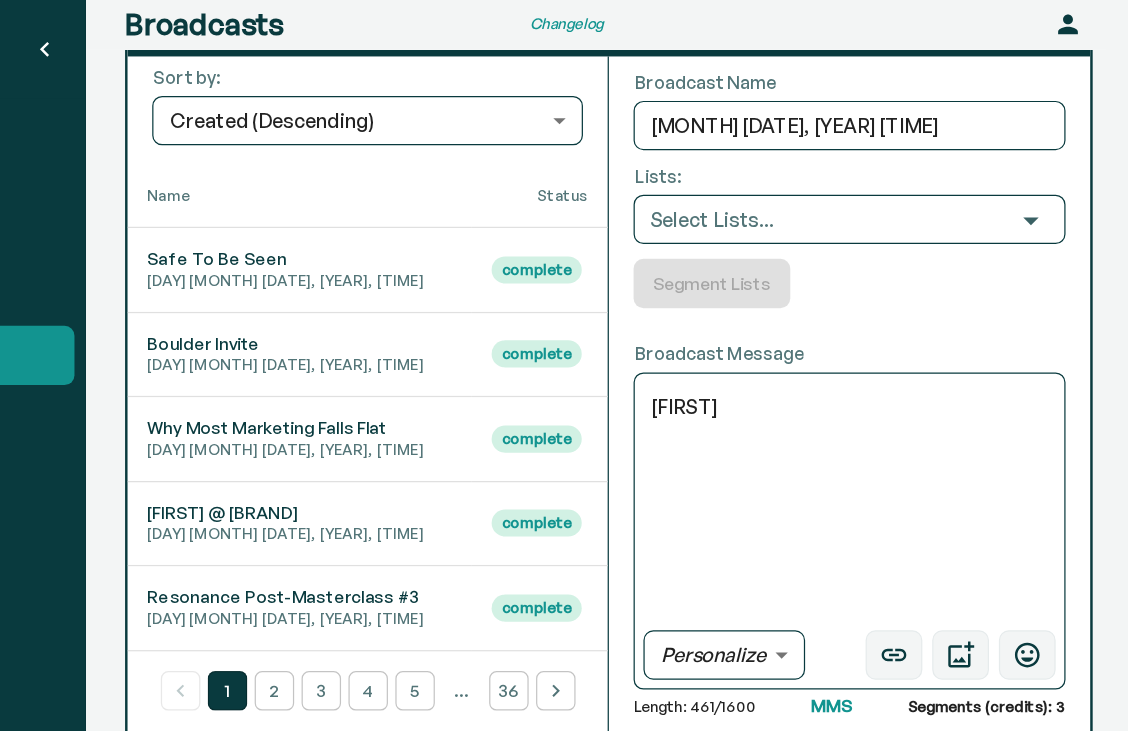 scroll, scrollTop: 71, scrollLeft: 0, axis: vertical 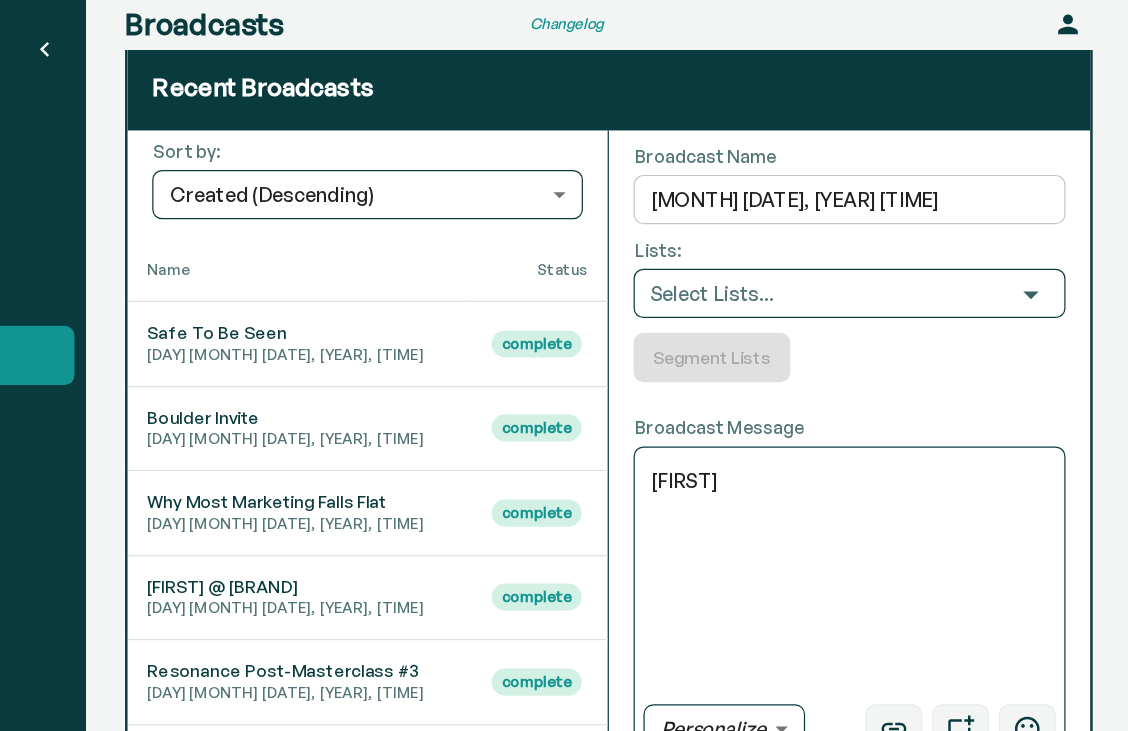 click on "New Broadcast [MONTH] [DAY], [YEAR] [TIME]" at bounding box center [899, 162] 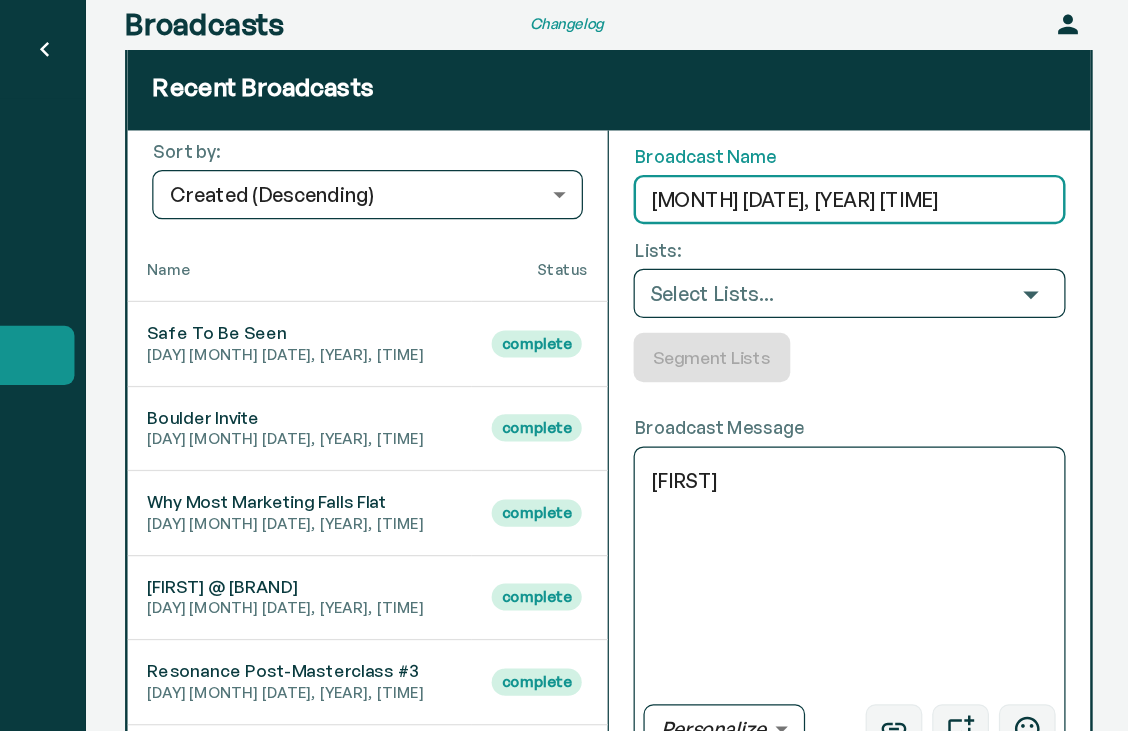click on "New Broadcast [MONTH] [DAY], [YEAR] [TIME]" at bounding box center [899, 162] 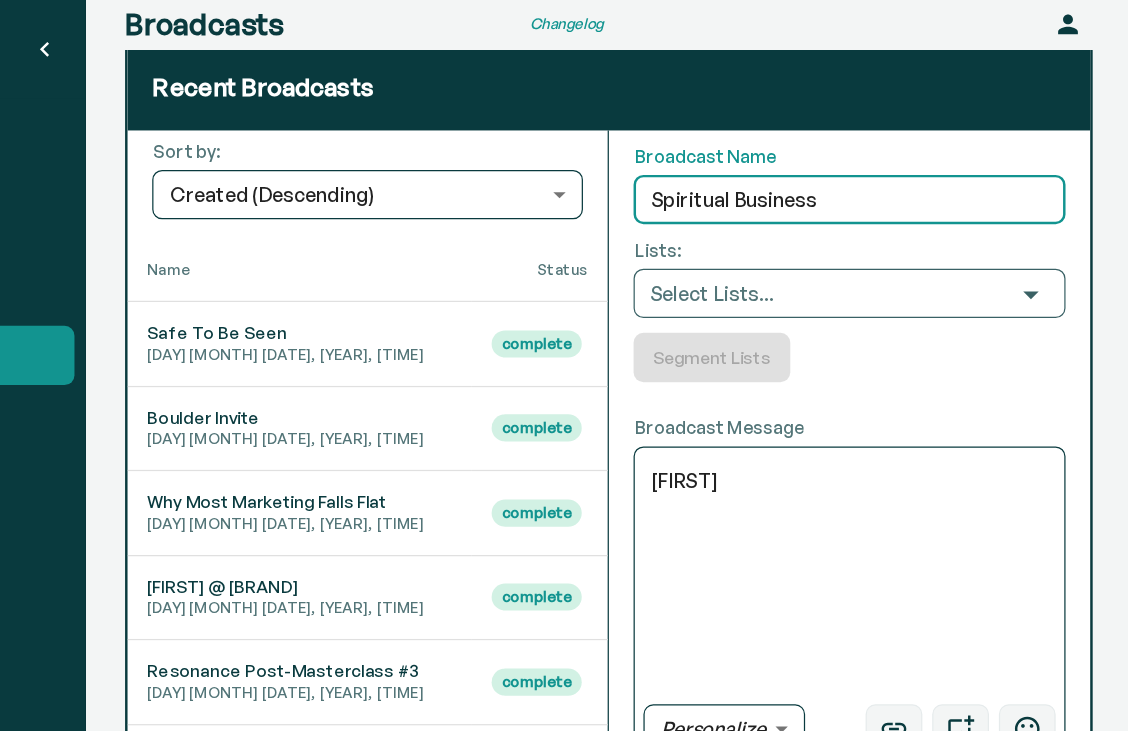 type on "Spiritual Business" 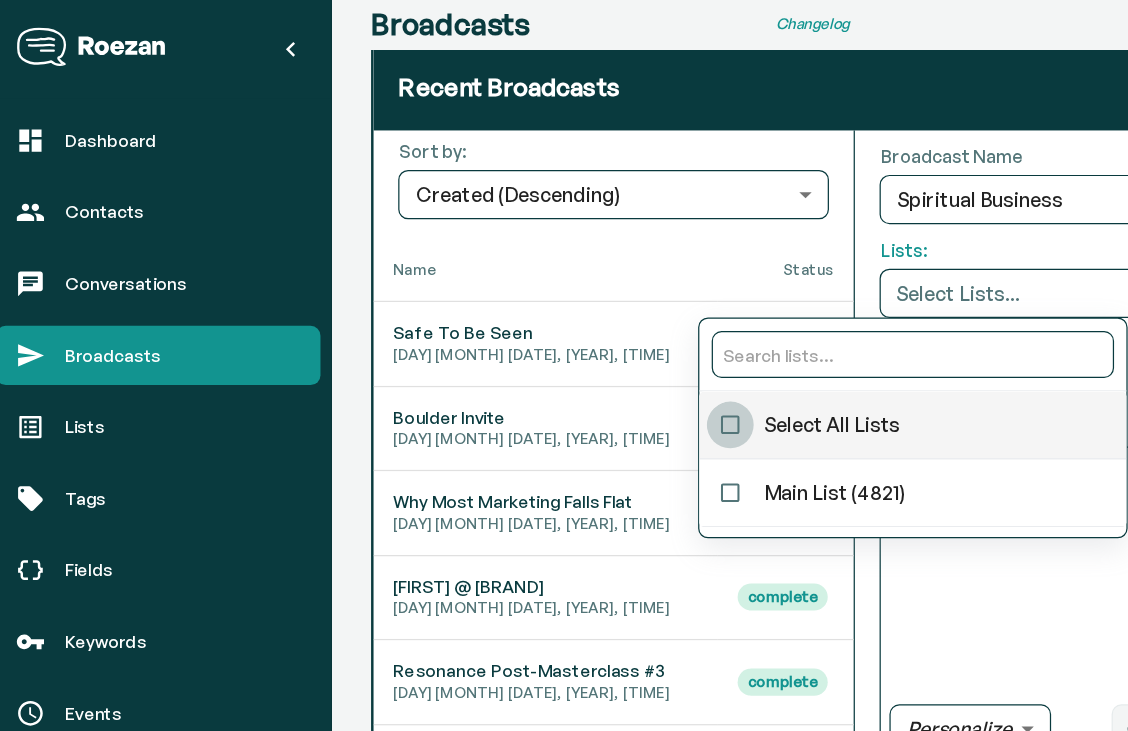 click at bounding box center [603, 345] 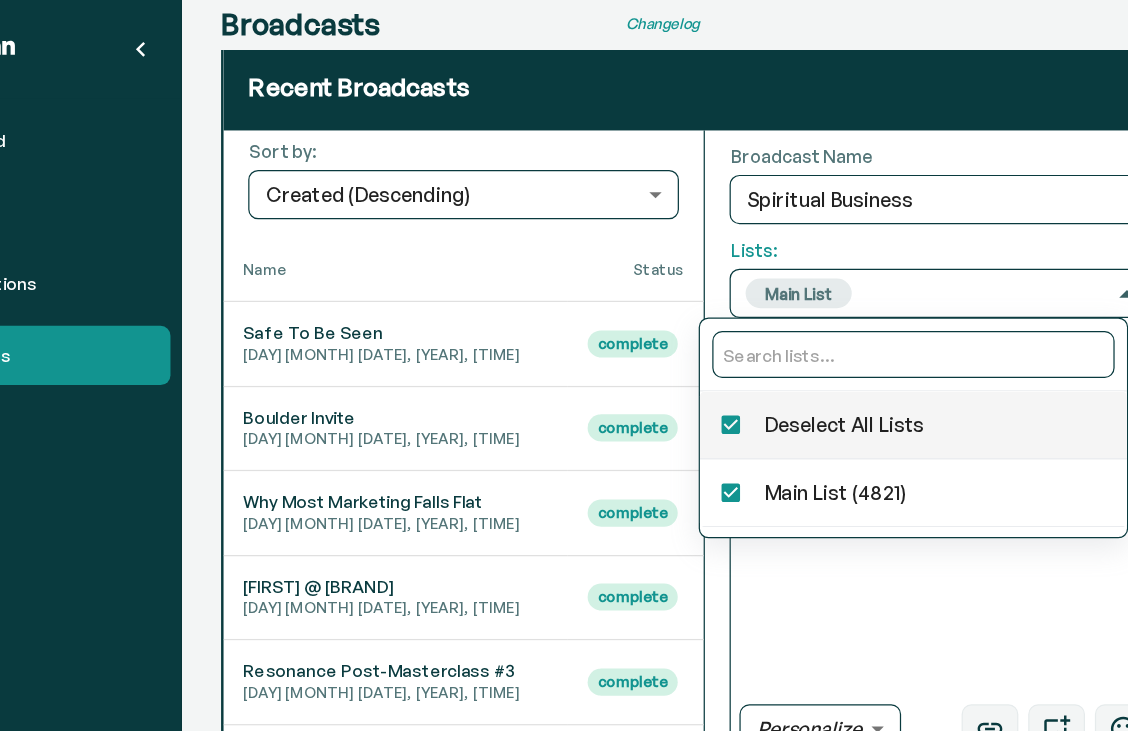 click on "Broadcast Name Spiritual Business Lists: Main List Segment Lists Segment Select a segment... New Segment View all segments Show Recipients Preview Name Phone Email [FIRST] [LAST] [PHONE] [EMAIL] [FIRST] [LAST] [PHONE] [EMAIL] [FIRST] [LAST] [PHONE] [EMAIL] [FIRST] [LAST] [PHONE] [EMAIL] [FIRST] [LAST] [PHONE] [EMAIL] [FIRST] [LAST] [PHONE] [EMAIL] [FIRST] [LAST] [PHONE] [EMAIL] [FIRST] [LAST] [PHONE] [EMAIL] [FIRST] [LAST] [PHONE] [EMAIL] [FIRST] [LAST] [PHONE] [EMAIL] Estimated Total Recipients: 1103 Broadcast Message x Personalize Length: 461/1600 MMS Segments (credits): 3 Use a custom schedule Select a date 07/09/2025 Select a date At 16 16 Hours : 16 16 Minutes Your timezone: America/Denver Sending at Your Time: Jul 09, 04:16 PM Pacific: Jul 09, 03:16 PM Eastern: Jul 09, 06:16 PM UTC: Jul 09, 10:16 PM" at bounding box center (899, 555) 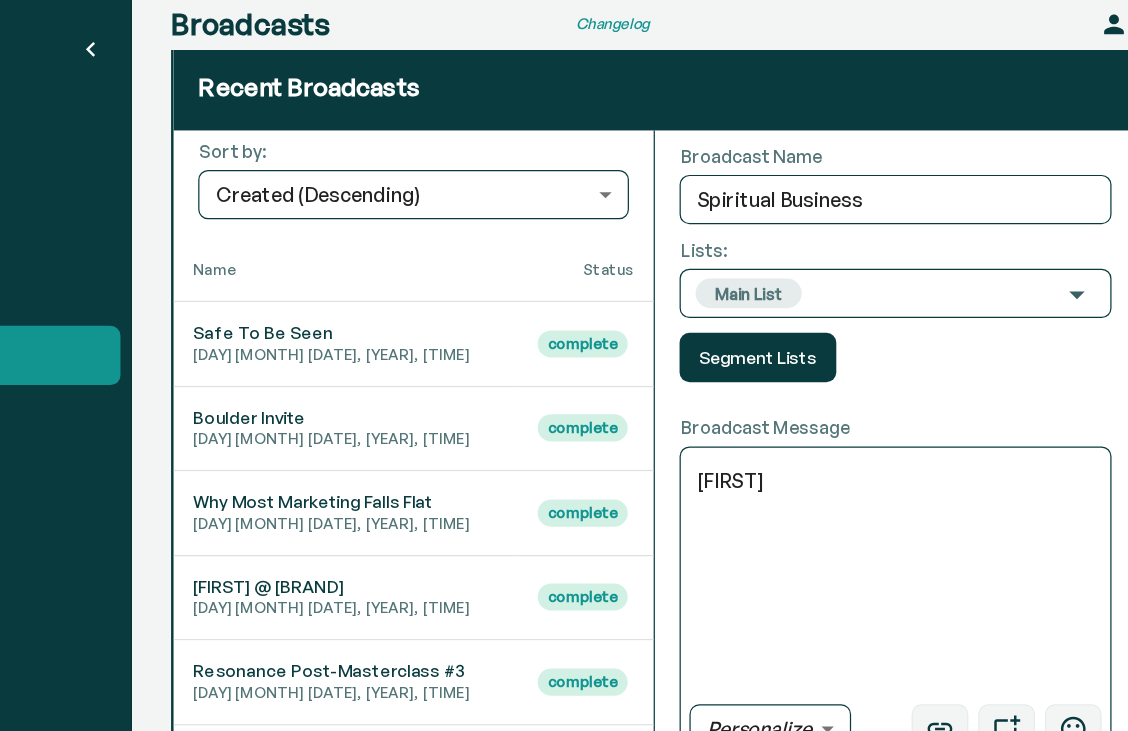 scroll, scrollTop: 71, scrollLeft: 0, axis: vertical 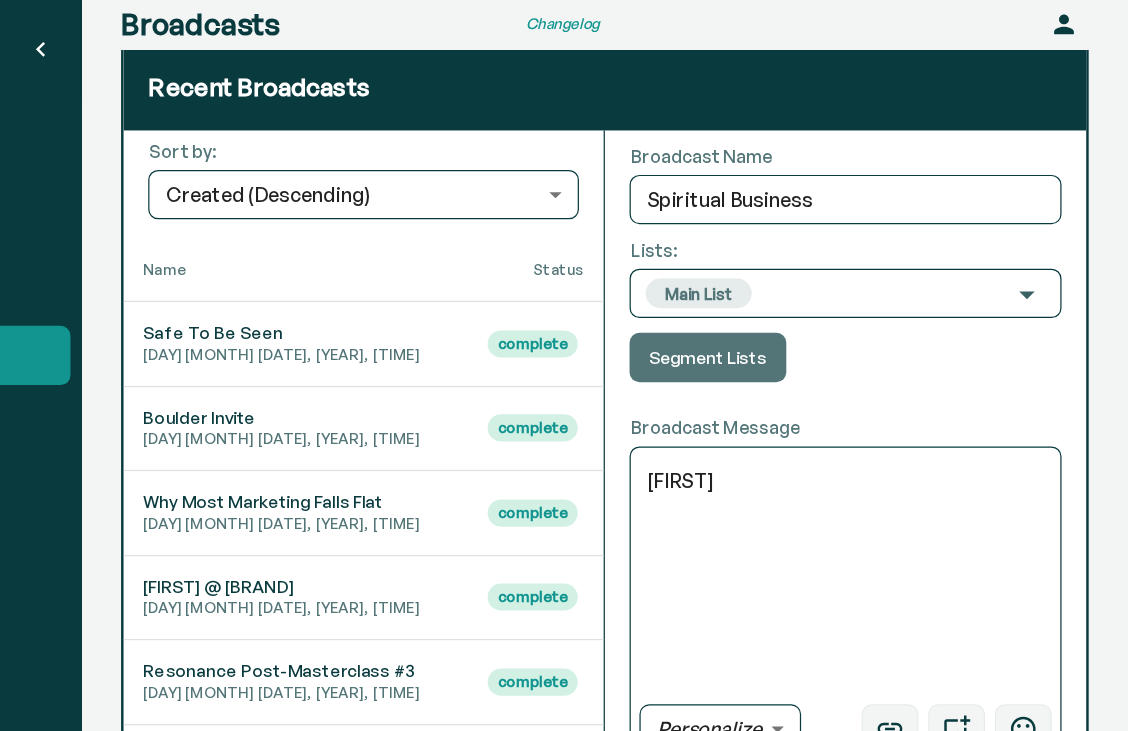click on "Segment Lists" at bounding box center (787, 290) 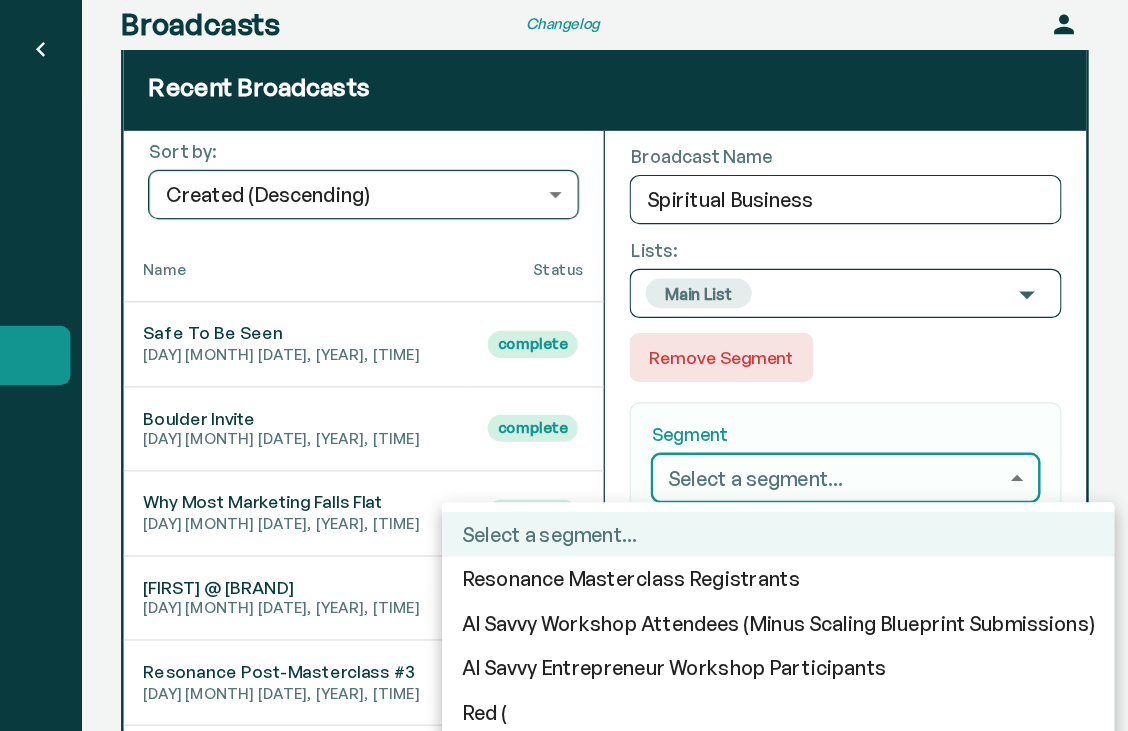 click on "Dashboard Contacts Conversations Broadcasts Lists Tags Fields Keywords Events Automations Integrations Used Credits 11,020/13,139 View Plan Primary Number +1 ([PHONE]) [PHONE] View Phones Broadcasts Changelog Account Recent Broadcasts Sort by: Created (Descending) created_desc Name Status Safe To Be Seen Tue [MONTH] [DAY], '[YEAR], [TIME][AM/PM] complete Boulder Invite Wed [MONTH] [DAY], '[YEAR], [TIME][AM/PM] complete Why Most Marketing Falls Flat Wed [MONTH] [DAY], '[YEAR], [TIME][AM/PM] complete Todd @ Digital Trailblazer Interview Mon [MONTH] [DAY], '[YEAR], [TIME][AM/PM] complete Resonance Post-Masterclass #3 Sun [MONTH] [DAY], '[YEAR], [TIME][AM/PM] complete 1 2 3 4 5 … 36 Broadcast Name Spiritual Business Lists: Main List Remove Segment Segment Select a segment... New Segment View all segments Show Recipients Preview Name Phone Email [FIRST] [LAST] [PHONE] [EMAIL] [FIRST] [LAST] [PHONE] [EMAIL] [FIRST] [LAST] [PHONE] [EMAIL] [FIRST] [LAST] [PHONE] [EMAIL] [FIRST] [LAST] [PHONE] [EMAIL]" at bounding box center [564, 663] 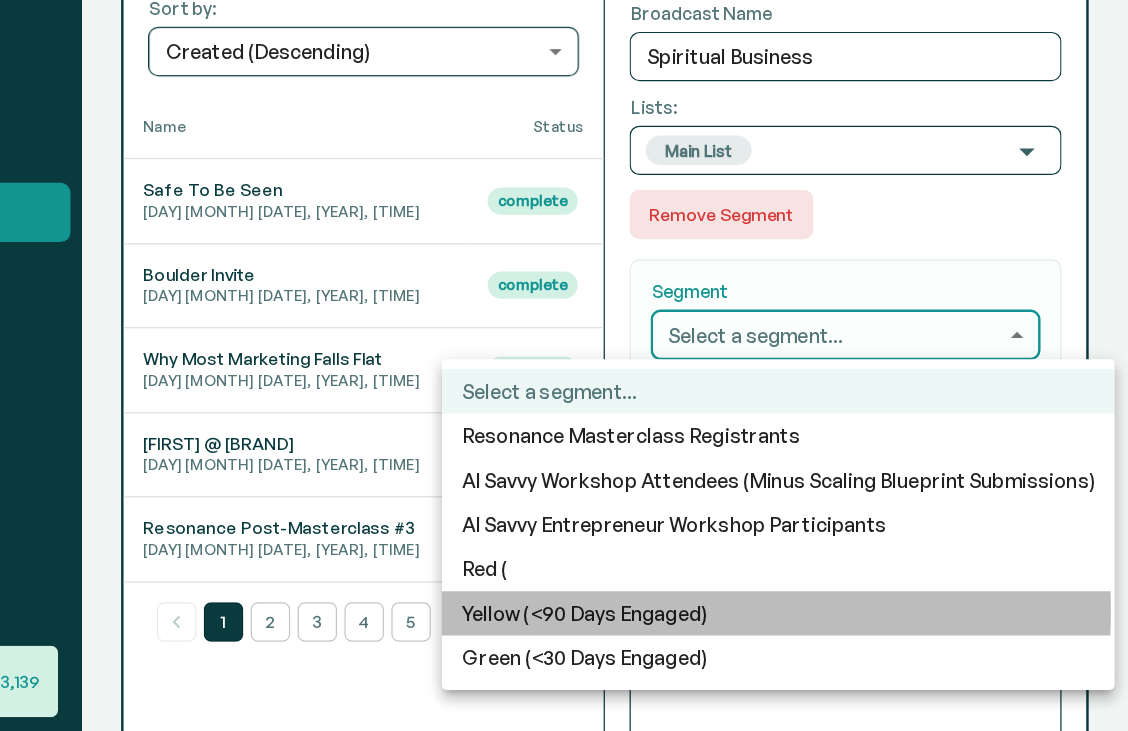 click on "Yellow (<90 Days Engaged)" at bounding box center (844, 613) 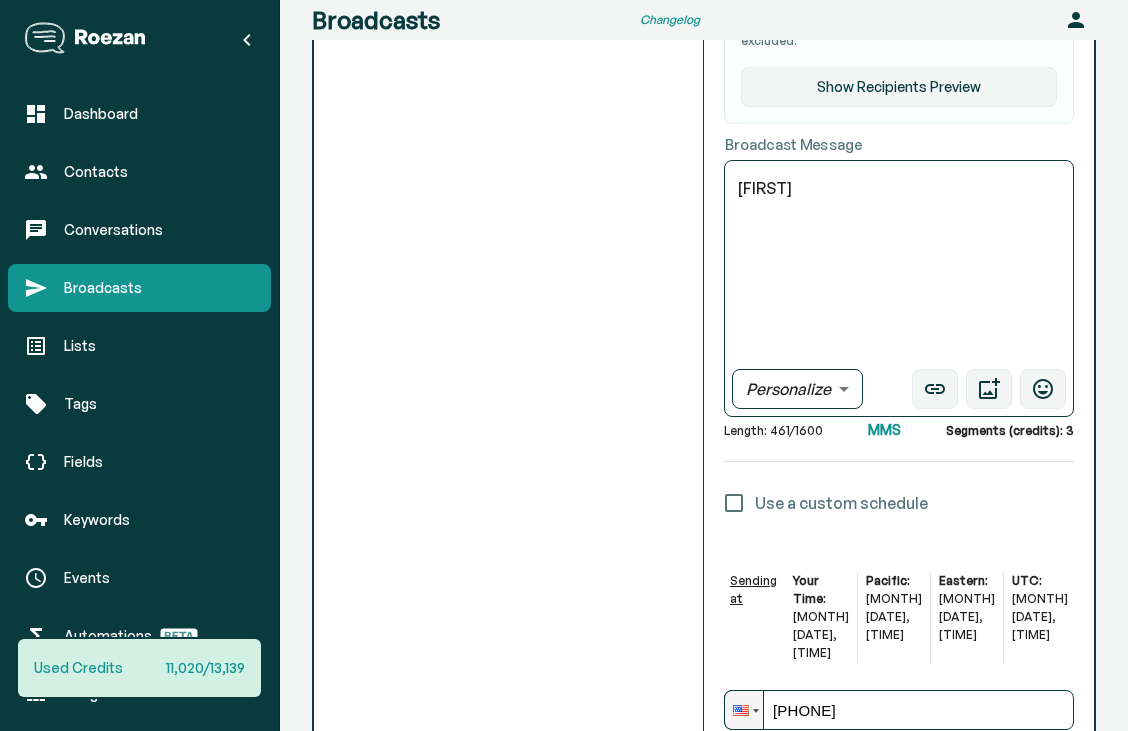 scroll, scrollTop: 847, scrollLeft: 0, axis: vertical 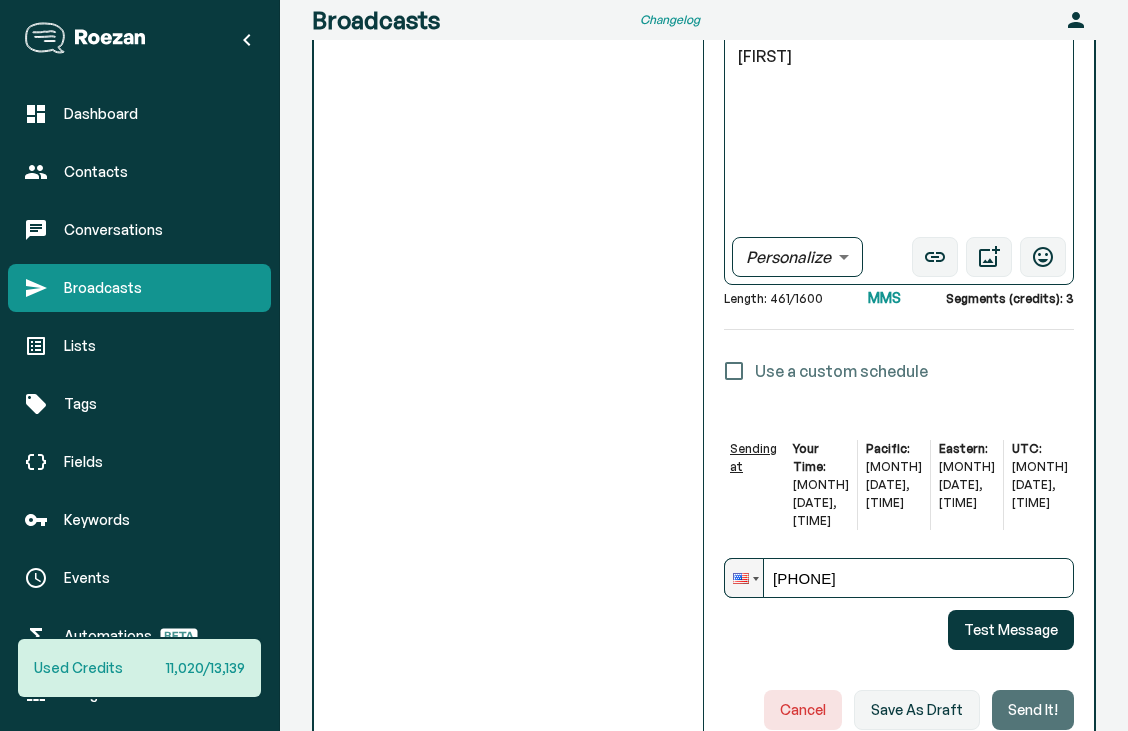 click on "Send it!" at bounding box center [1033, 710] 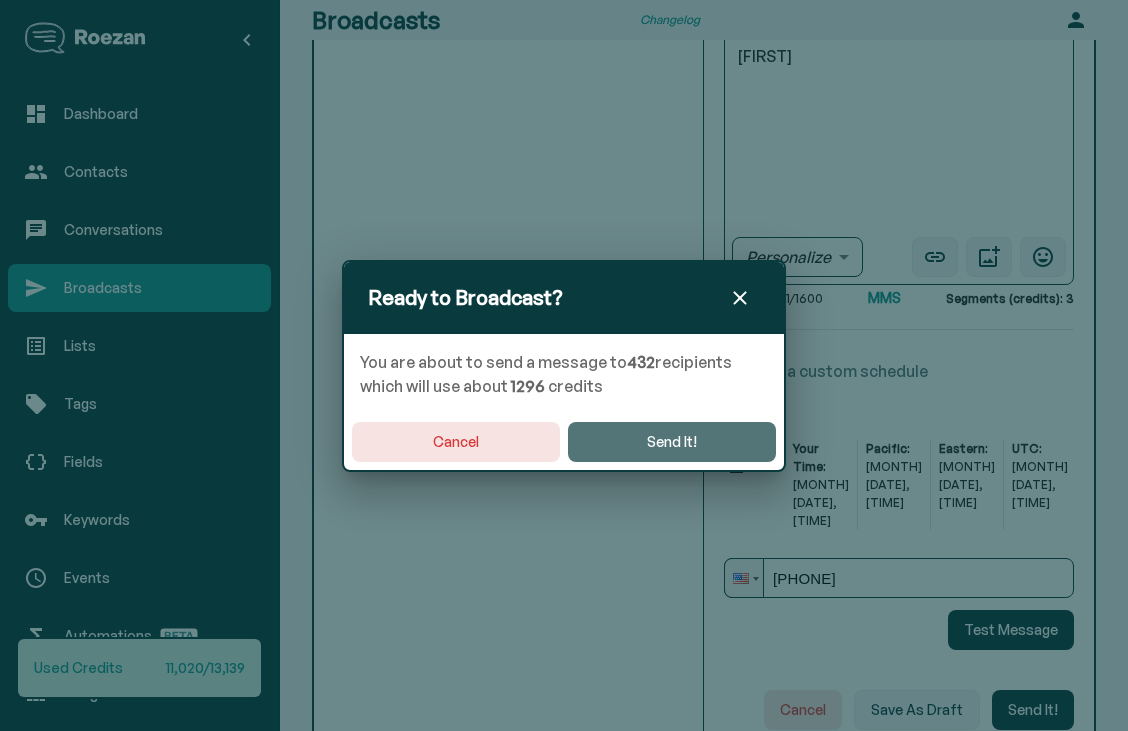 click on "Send It!" at bounding box center (672, 442) 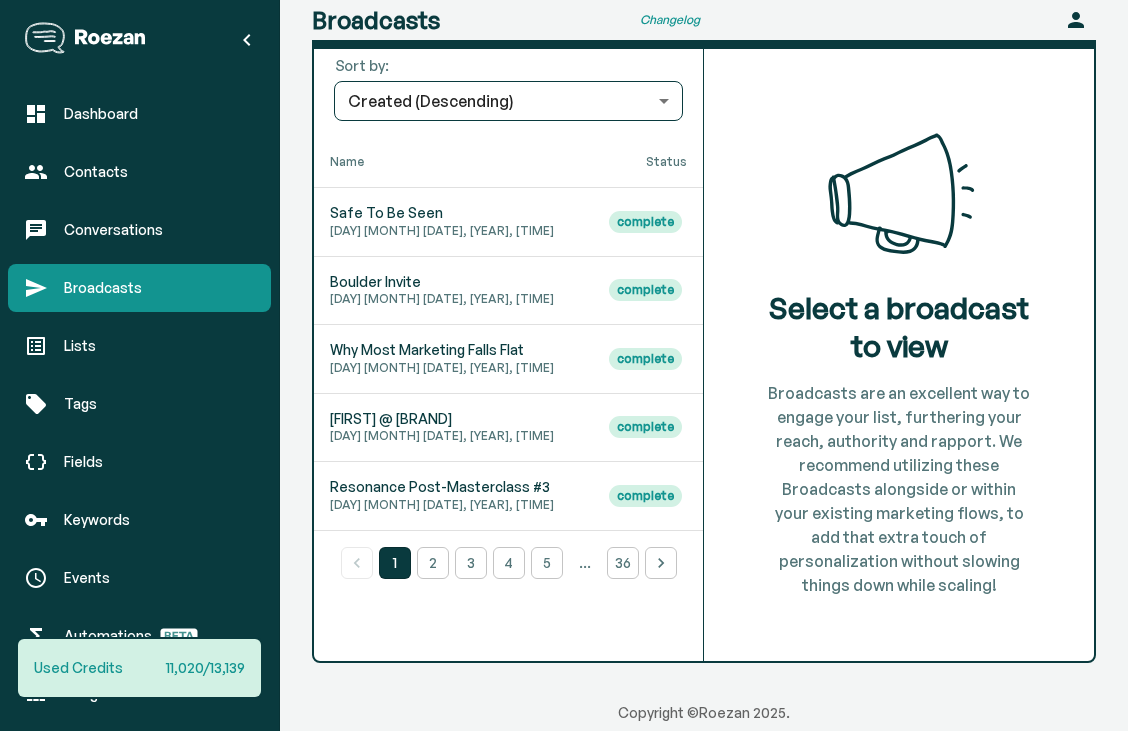 scroll, scrollTop: 514, scrollLeft: 0, axis: vertical 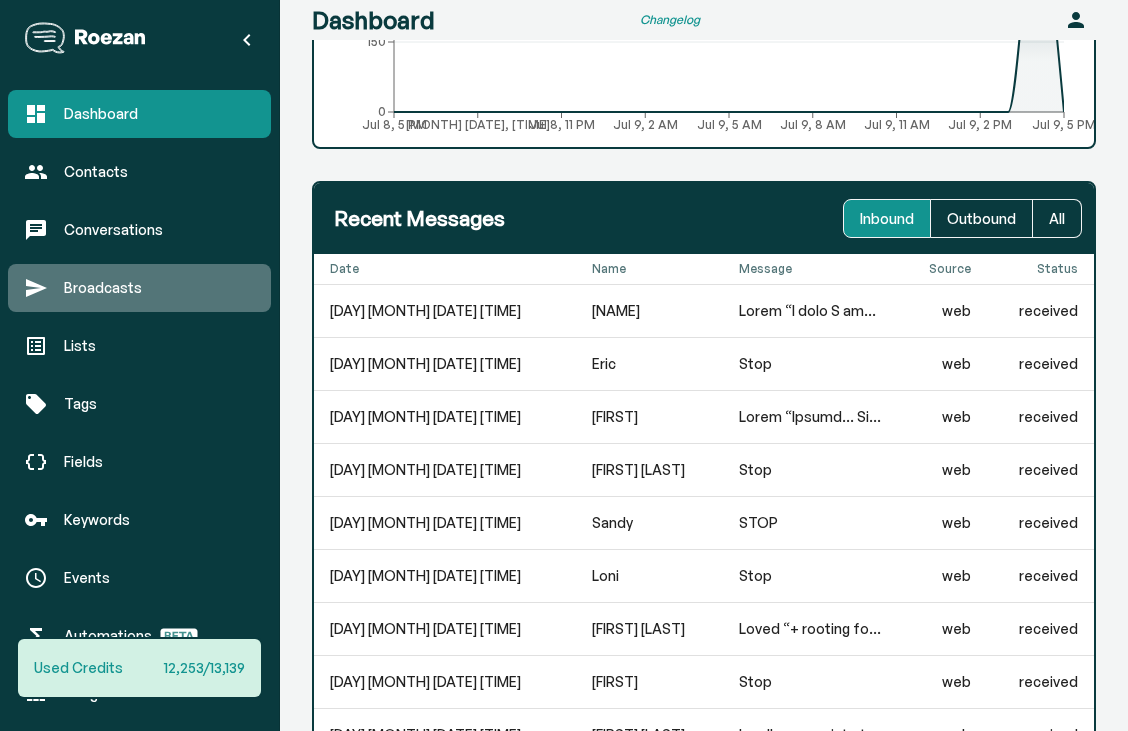 click on "Broadcasts" at bounding box center (159, 288) 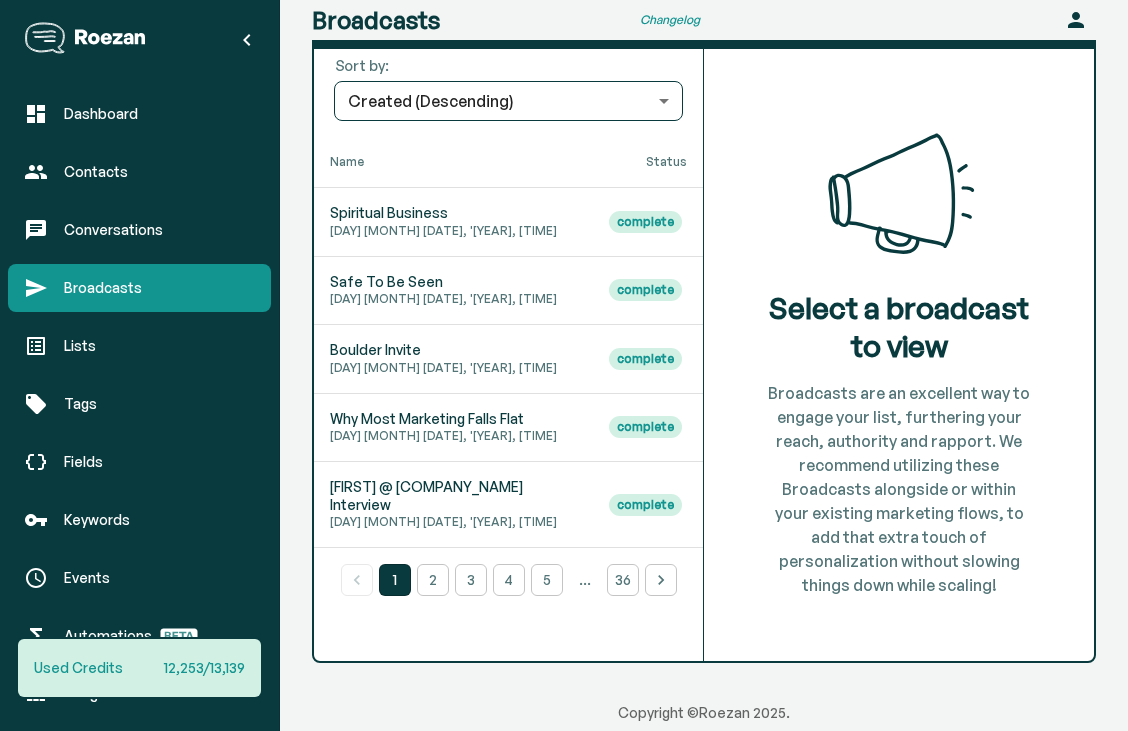 click on "[GENERAL_TERM] [GENERAL_TERM] [DAY] [MONTH] [DATE], '[YEAR], [TIME]" at bounding box center (453, 222) 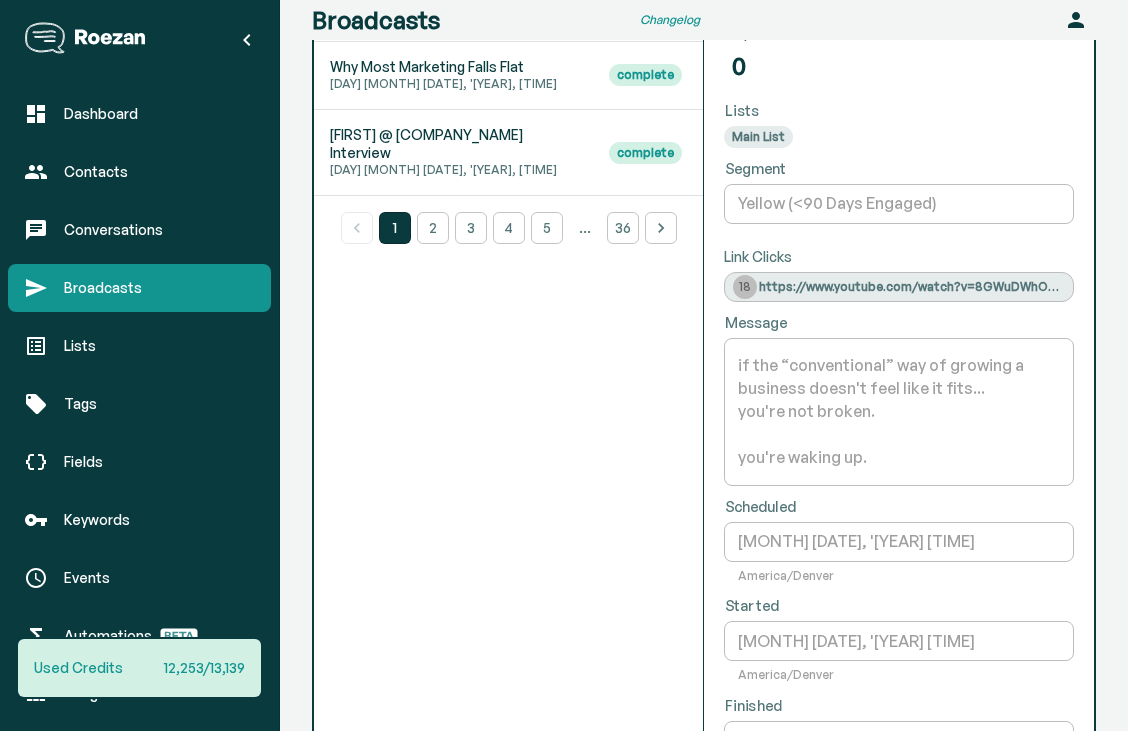 scroll, scrollTop: 485, scrollLeft: 0, axis: vertical 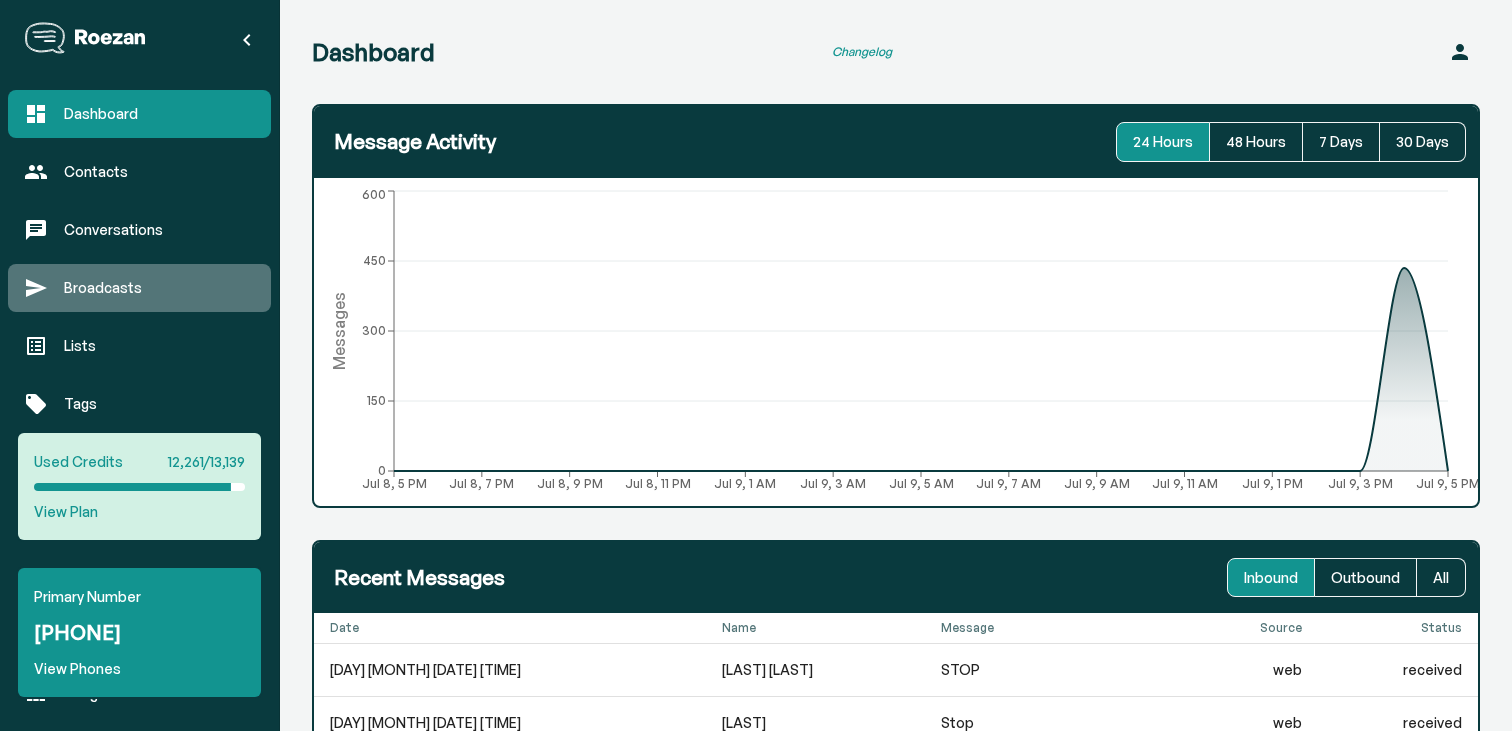 click at bounding box center (36, 288) 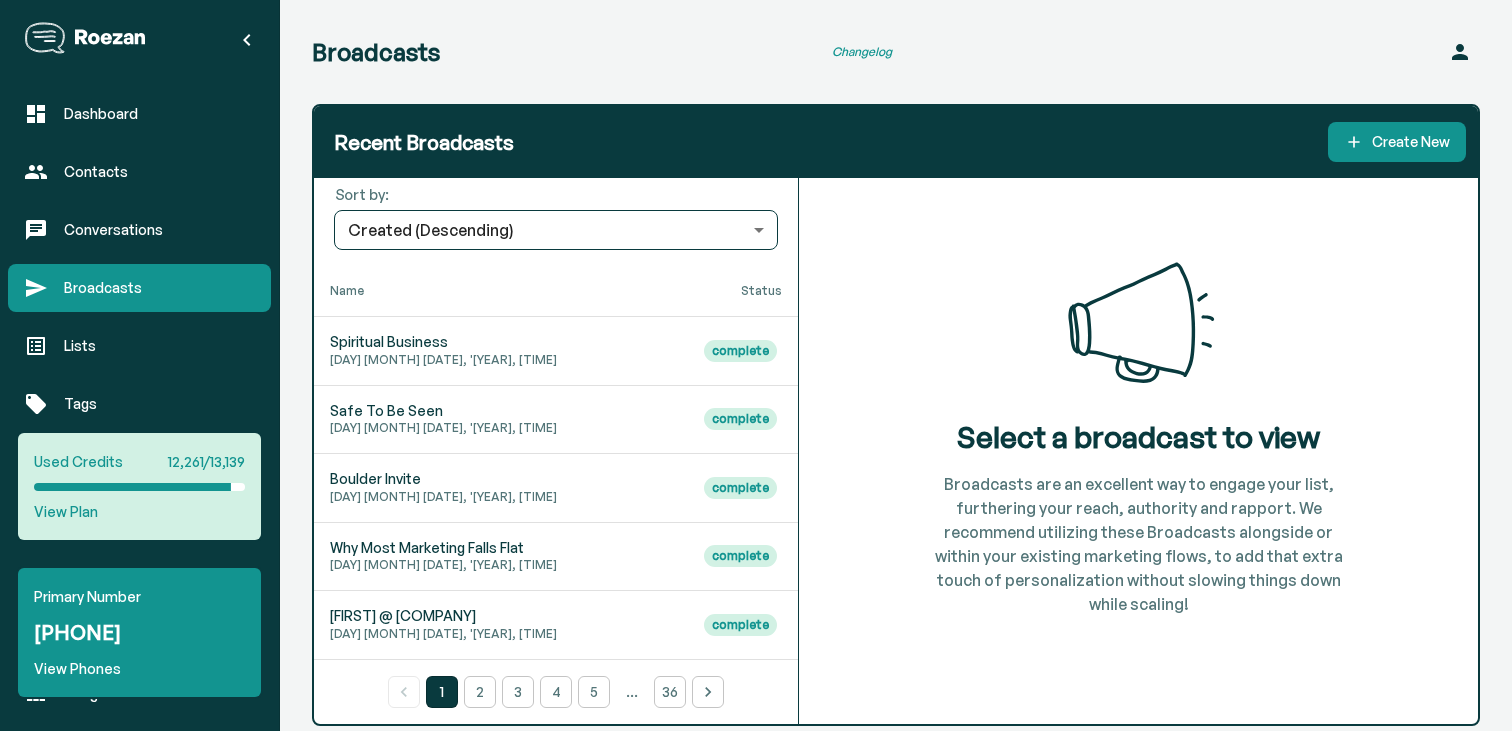 click on "[DAY] [MONTH] [DAY], '[YEAR], [HOUR]:[MINUTE][AM/PM]" at bounding box center [497, 360] 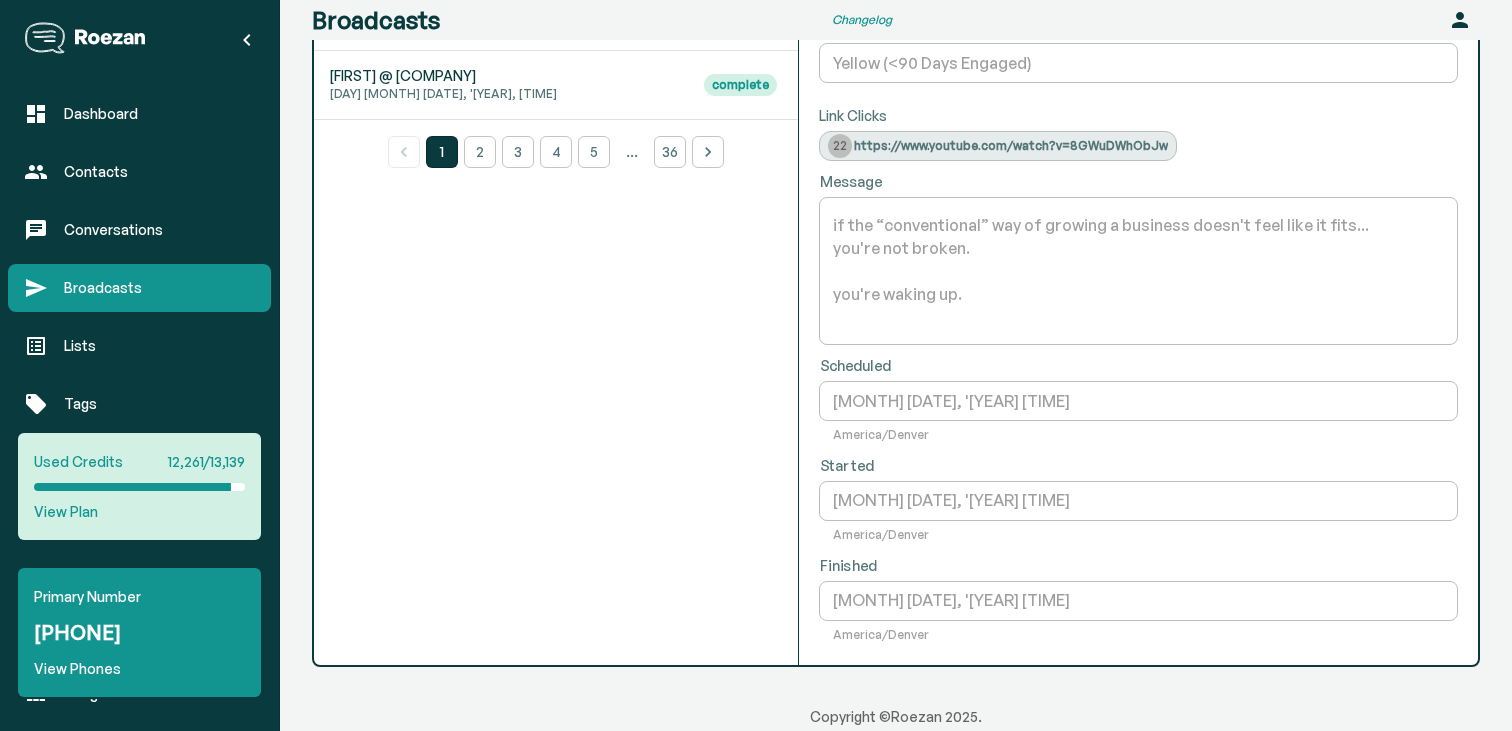scroll, scrollTop: 544, scrollLeft: 0, axis: vertical 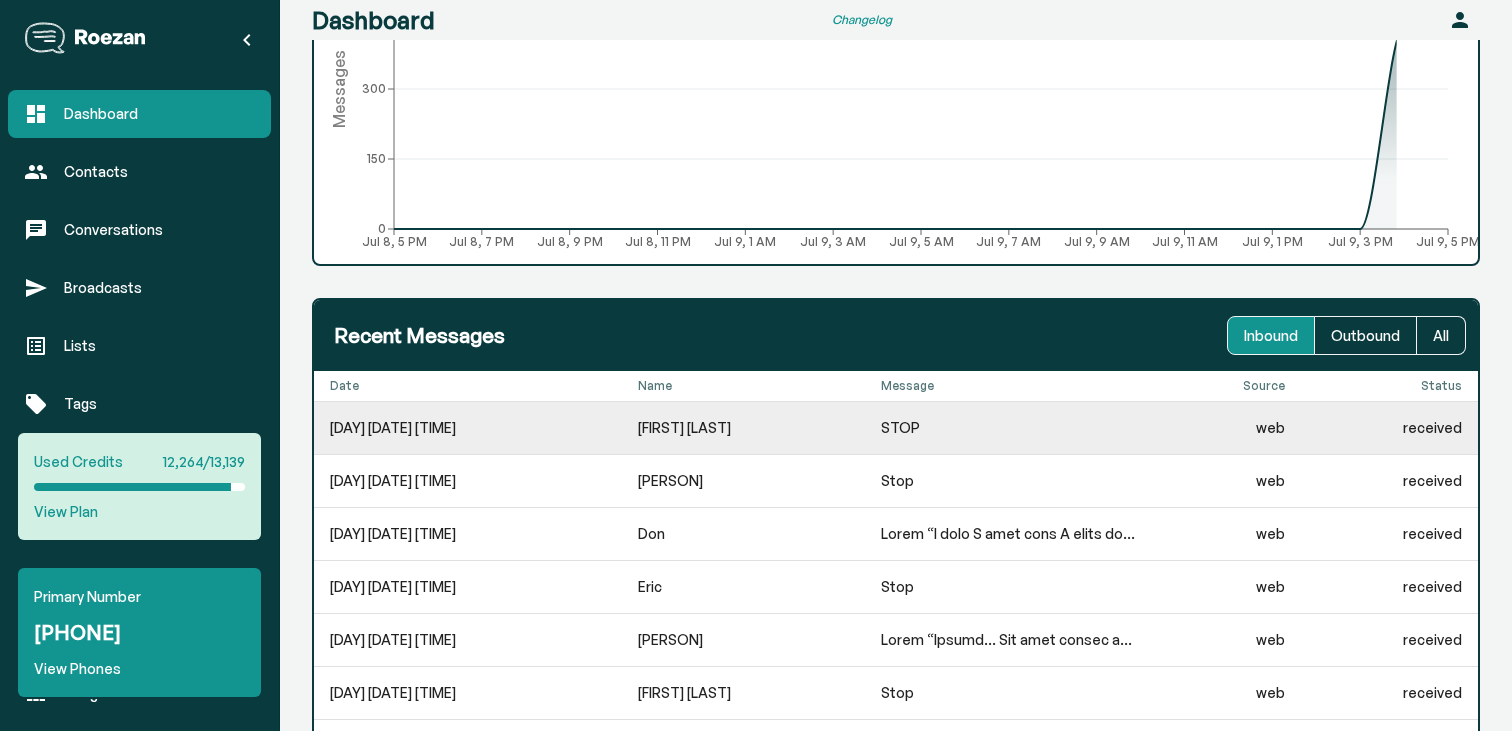 click on "[DATE] [TIME]" at bounding box center [542, 428] 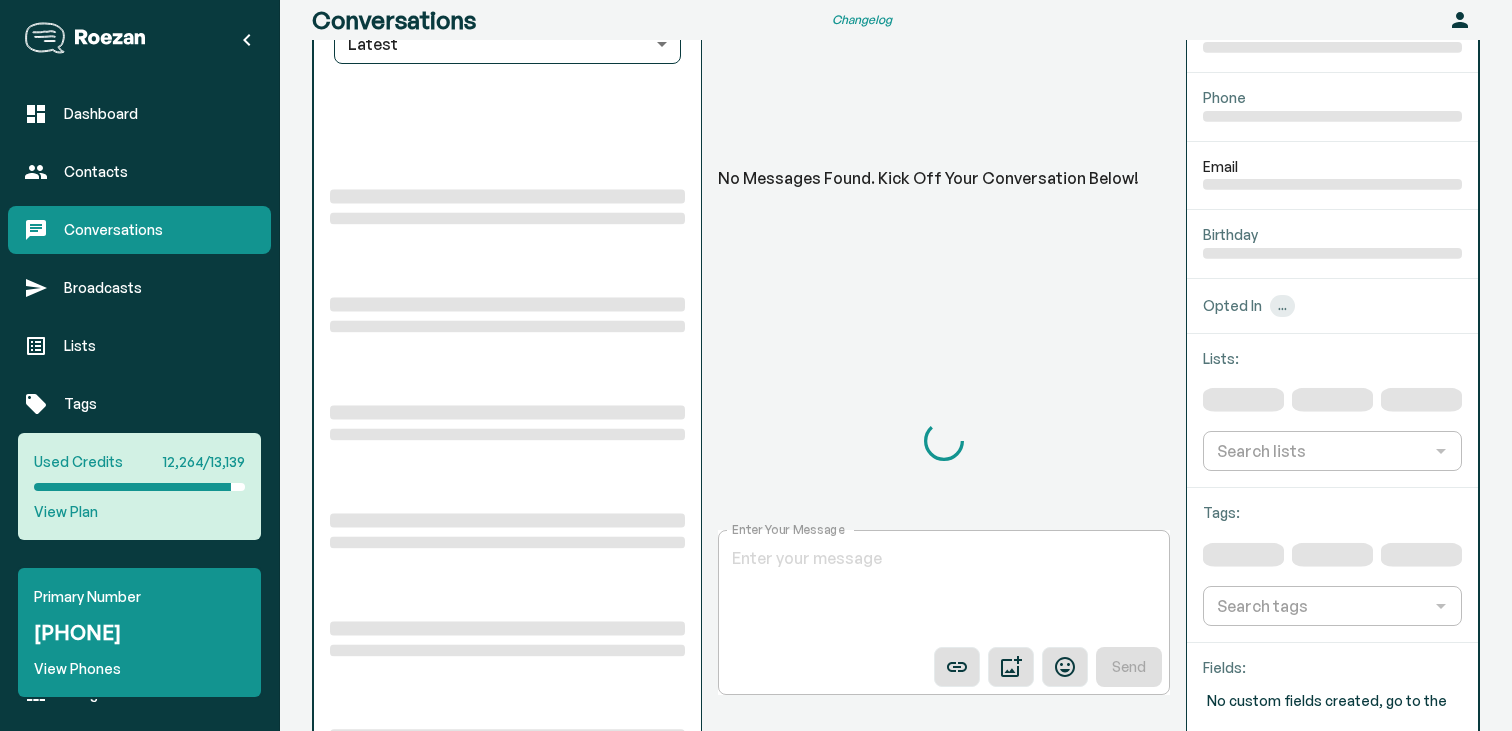scroll, scrollTop: 222, scrollLeft: 0, axis: vertical 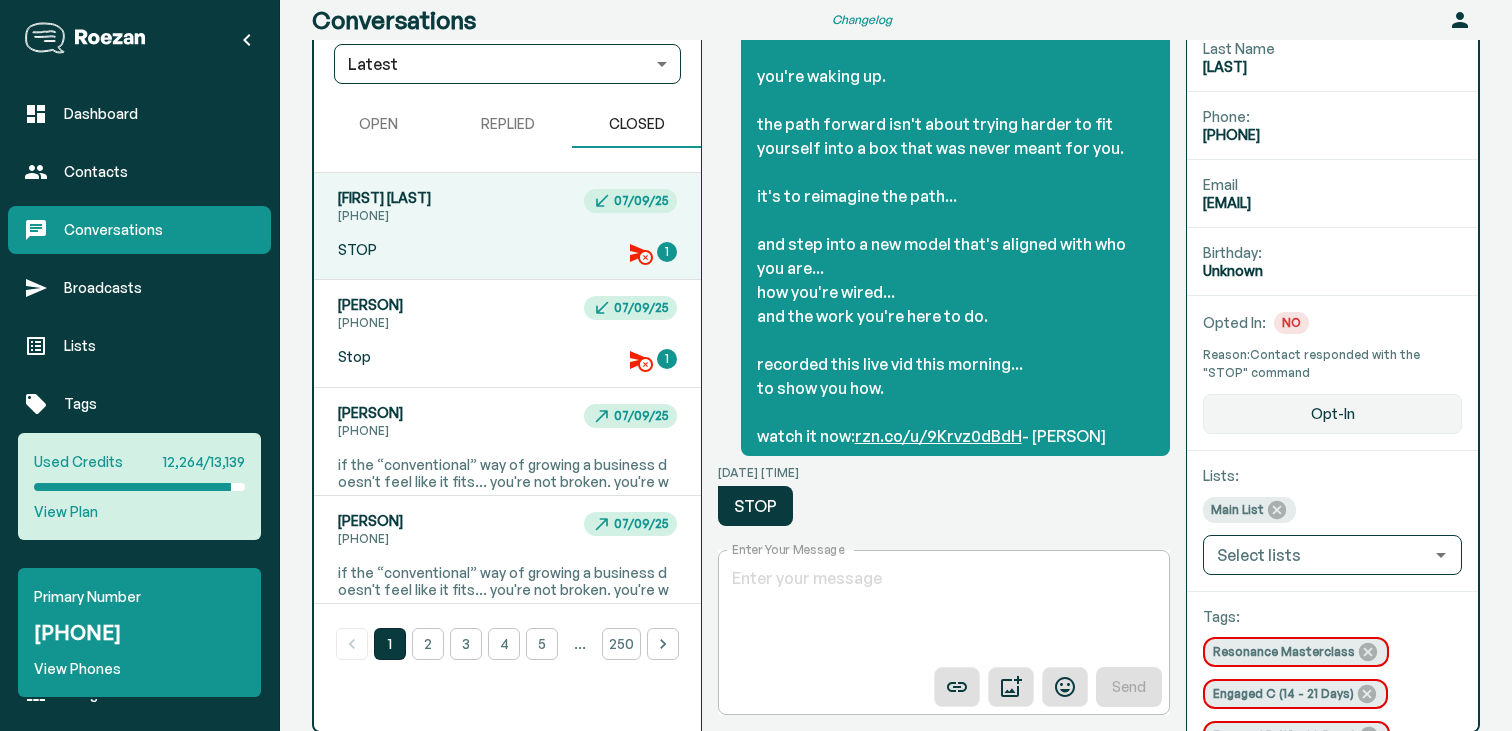 click on "Jackie +1 (832) 208-6533 07/09/25" at bounding box center [507, 314] 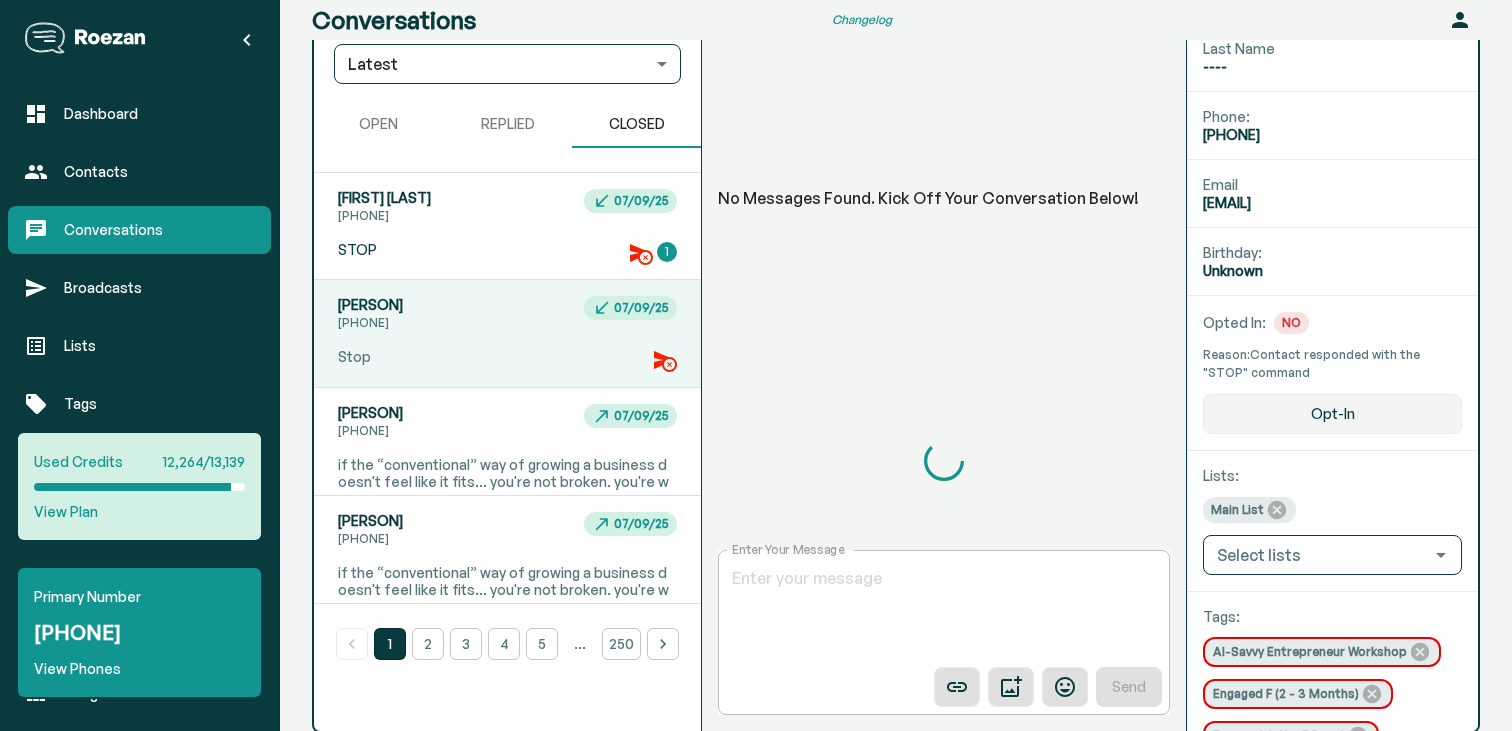 scroll, scrollTop: 20654, scrollLeft: 0, axis: vertical 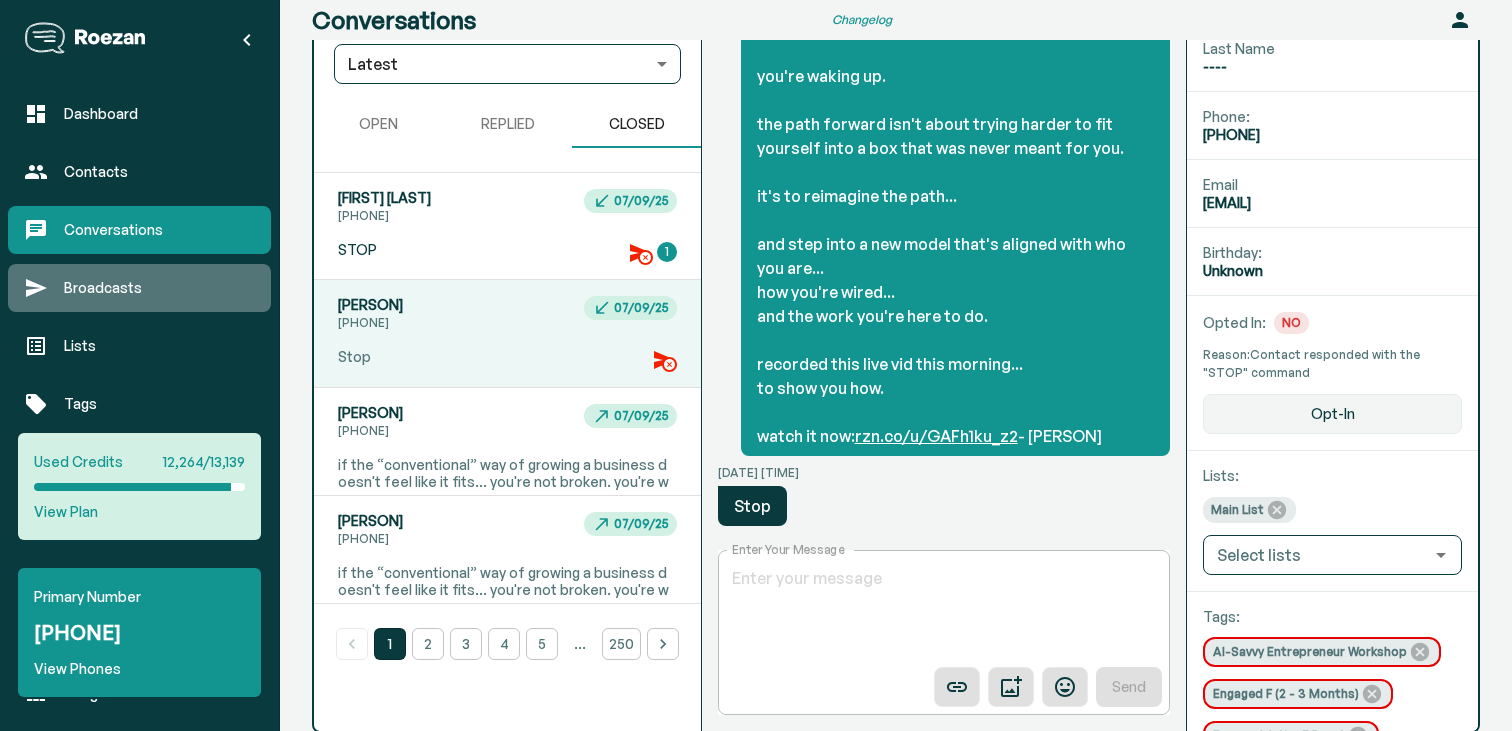 click on "Broadcasts" at bounding box center [159, 288] 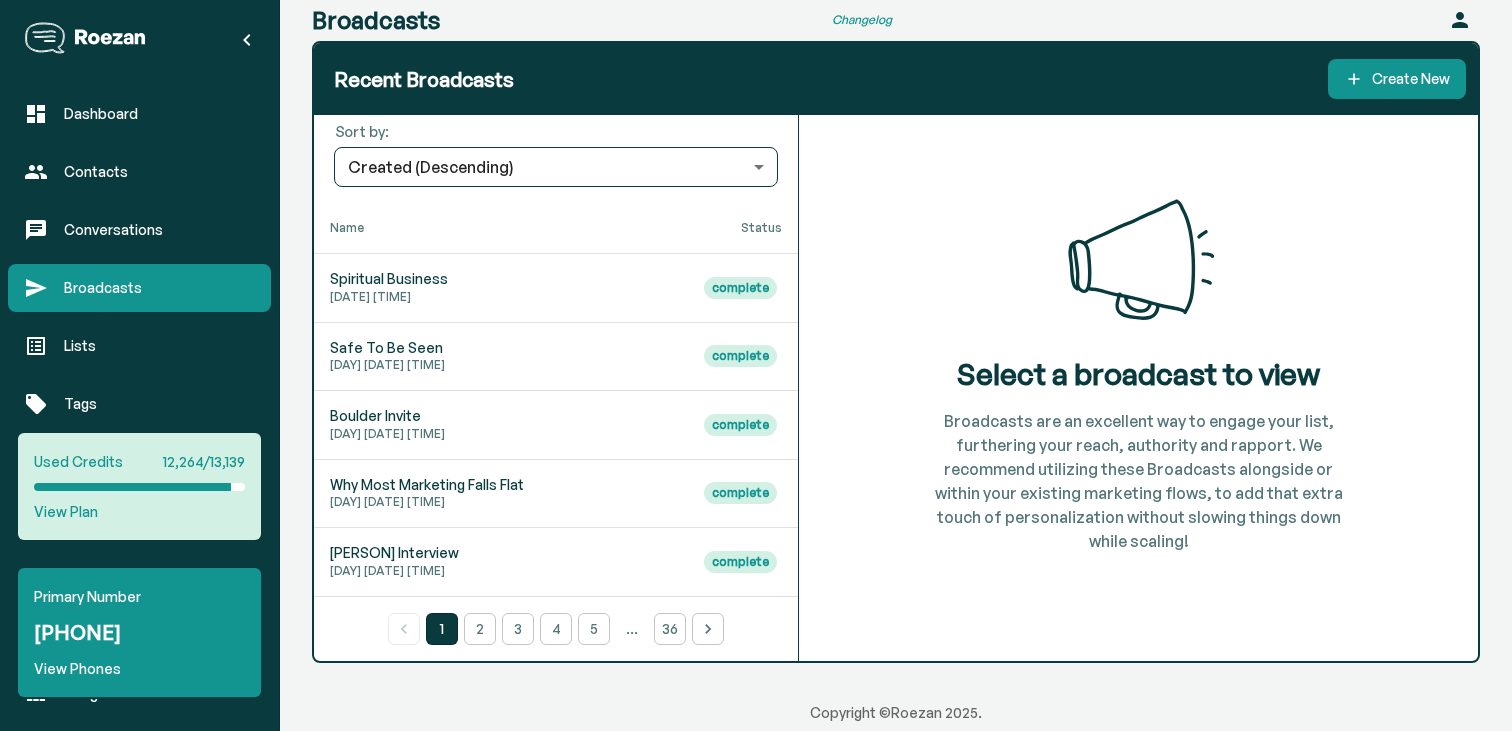 scroll, scrollTop: 62, scrollLeft: 0, axis: vertical 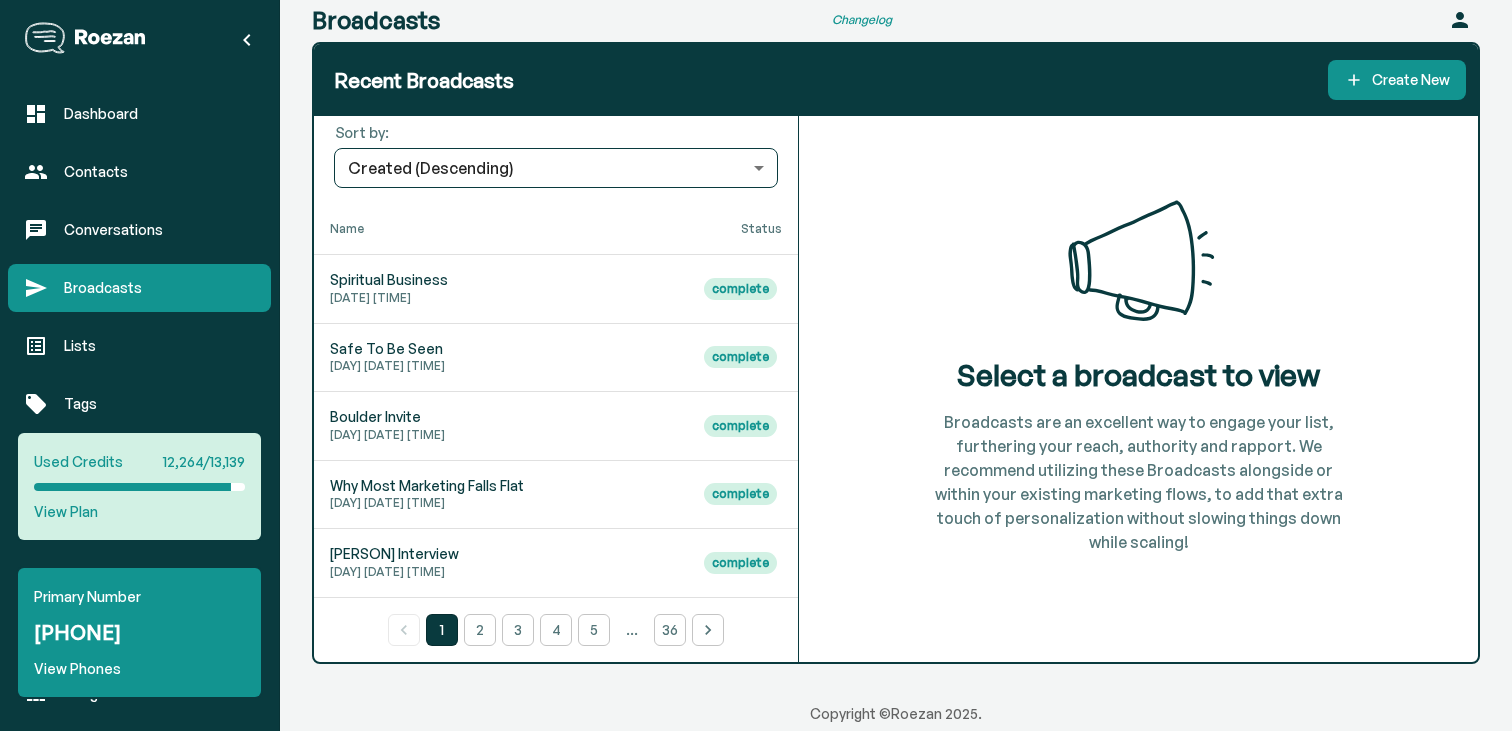 click on "[DAY] [MONTH] [DATE], '[YEAR], [TIME]" at bounding box center [469, 298] 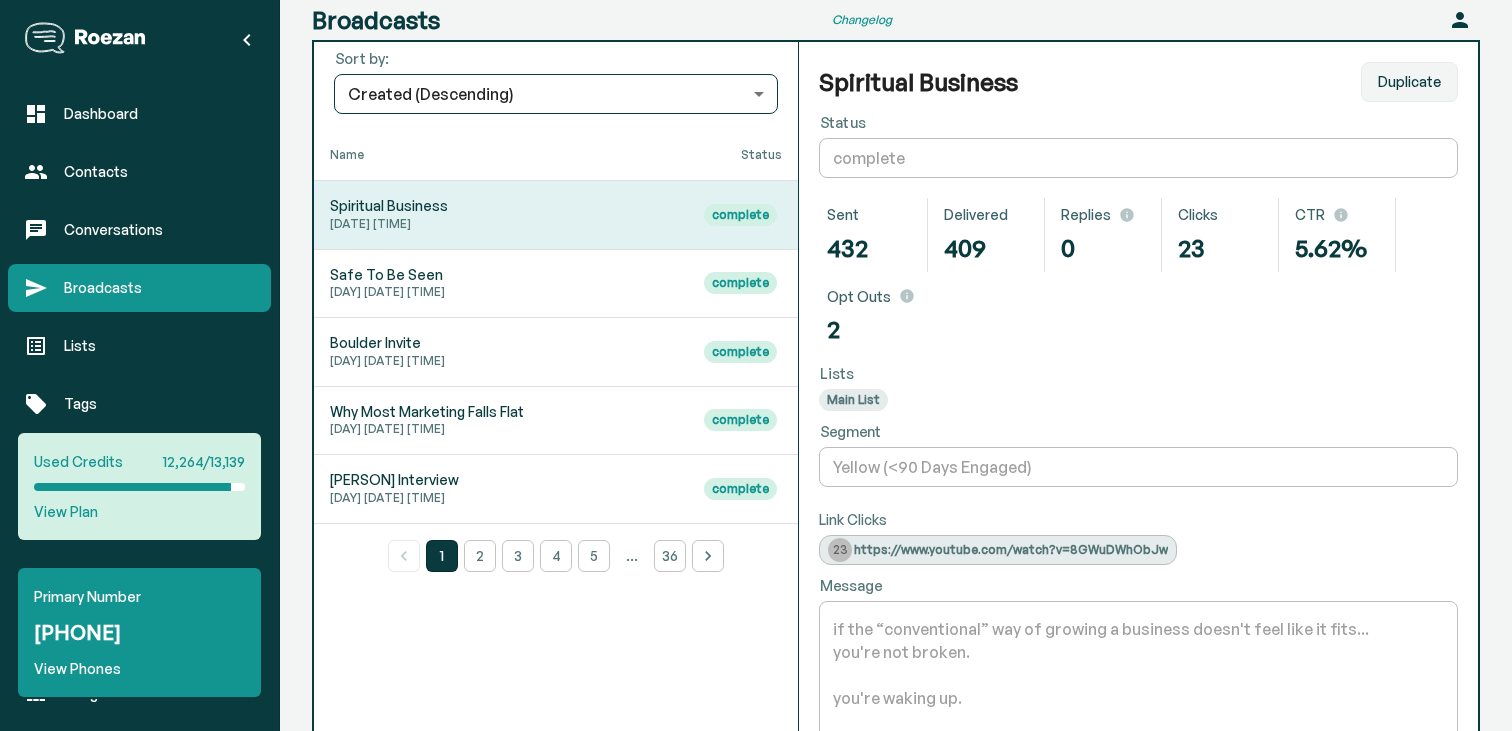 scroll, scrollTop: 175, scrollLeft: 0, axis: vertical 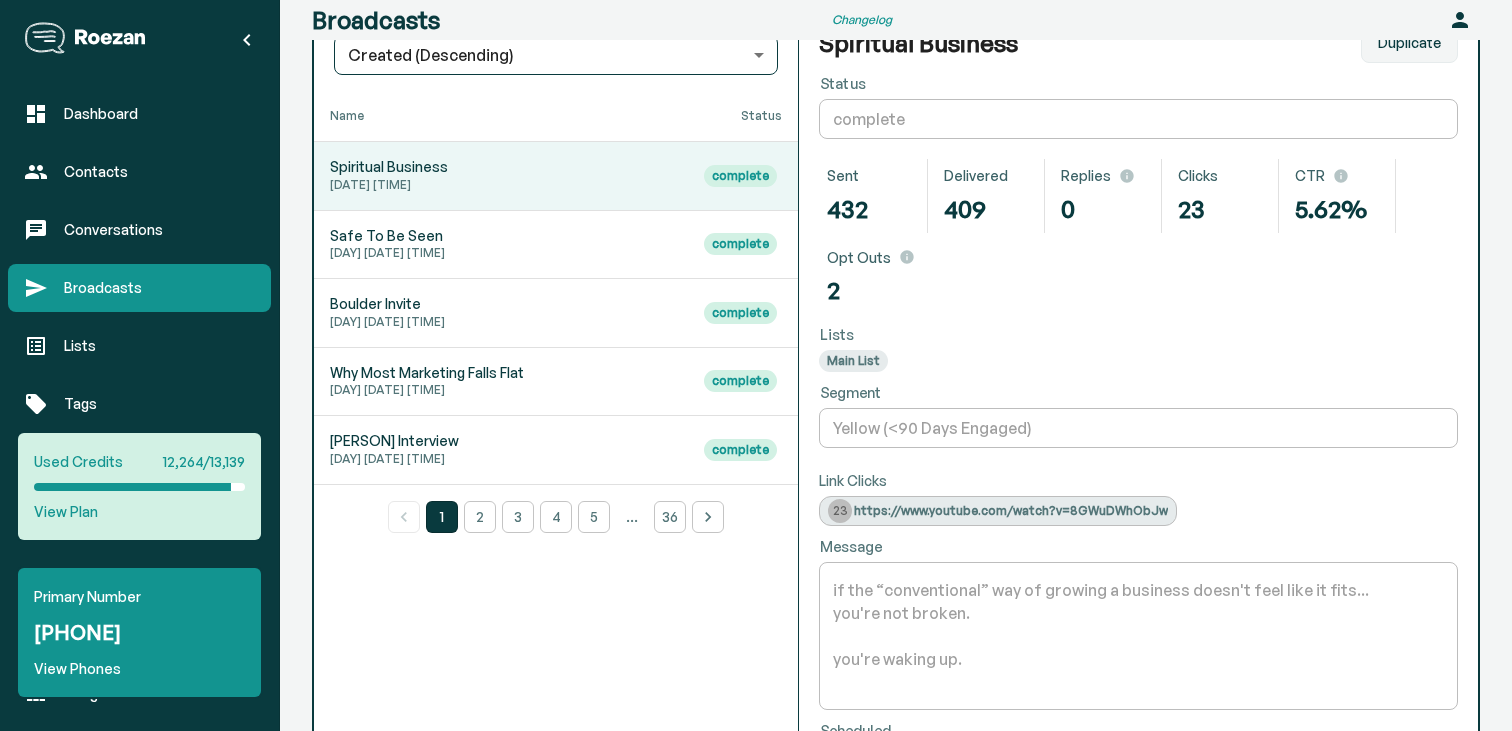 click on "Safe To Be Seen Tue Jul 08, '25, 11:38AM" at bounding box center (501, 176) 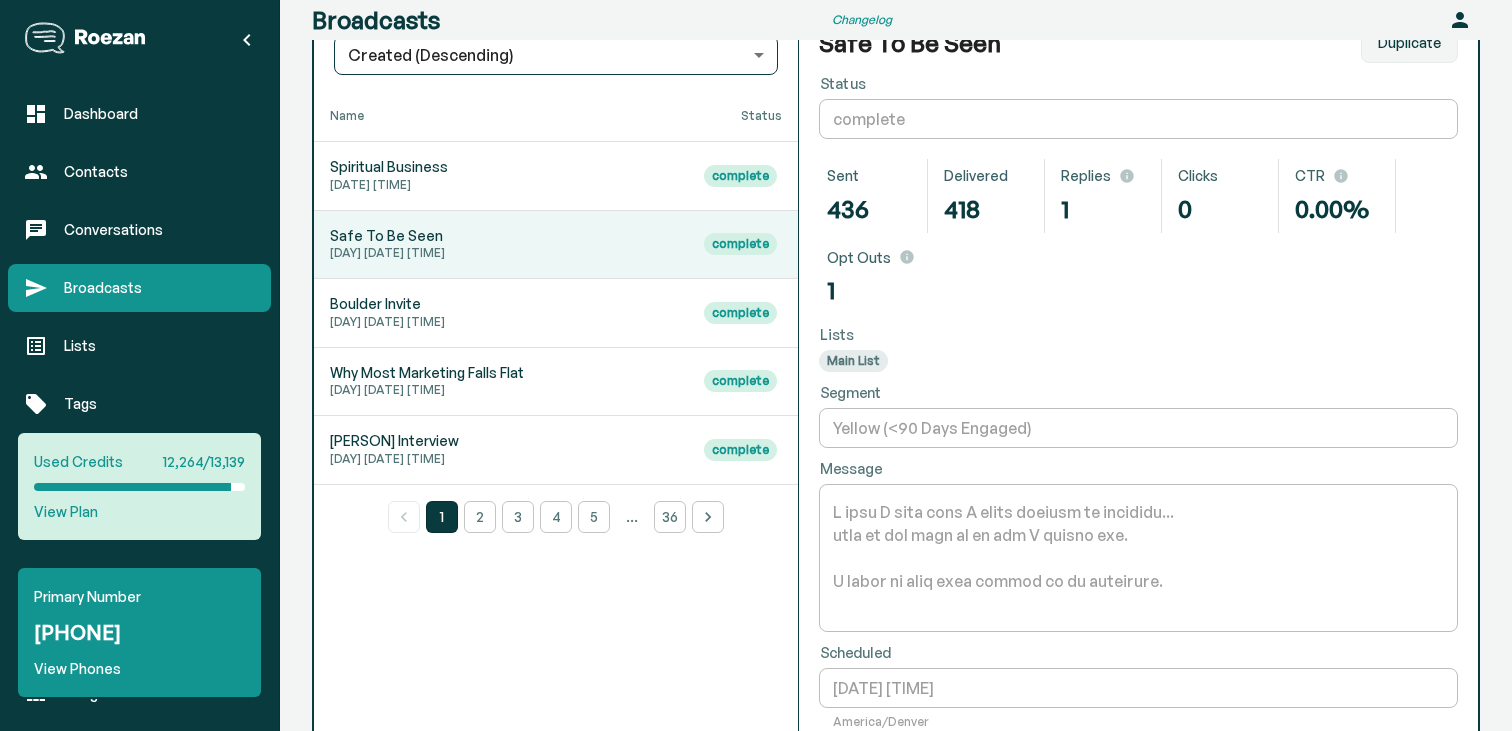 click on "Spiritual Business Wed Jul 09, '25, 04:18PM" at bounding box center [501, 176] 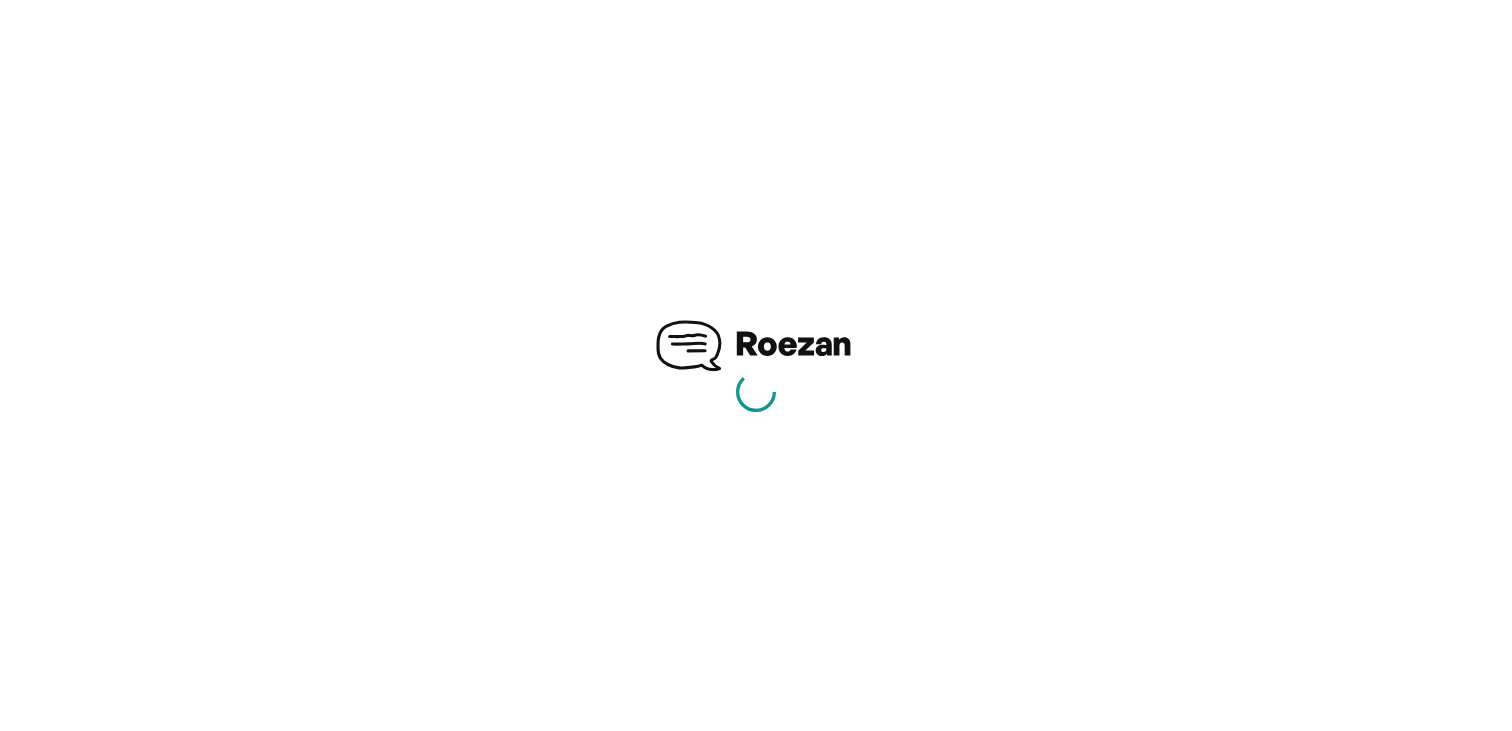 scroll, scrollTop: 0, scrollLeft: 0, axis: both 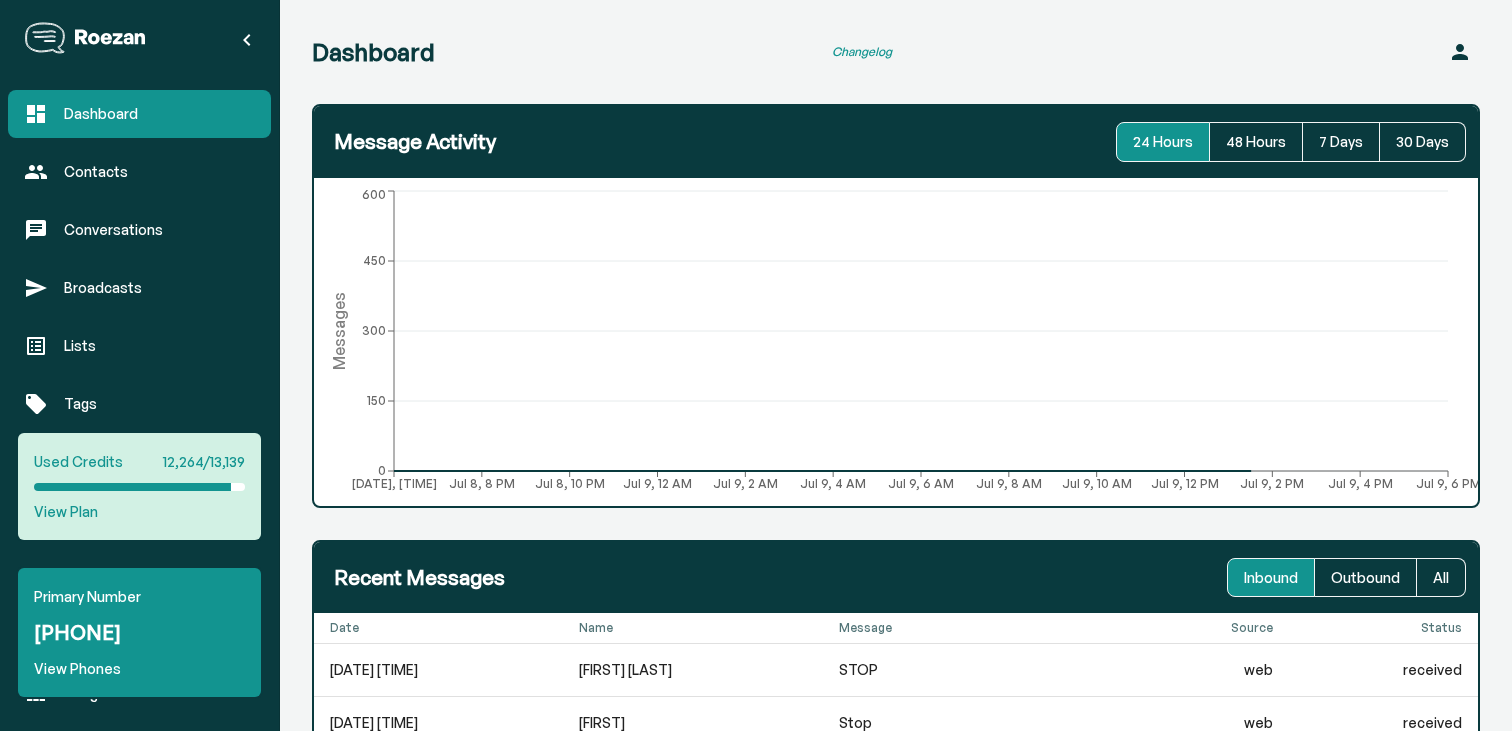 click on "Dashboard Contacts Conversations Broadcasts Lists Tags Fields Keywords Events Automations Integrations" at bounding box center (139, 404) 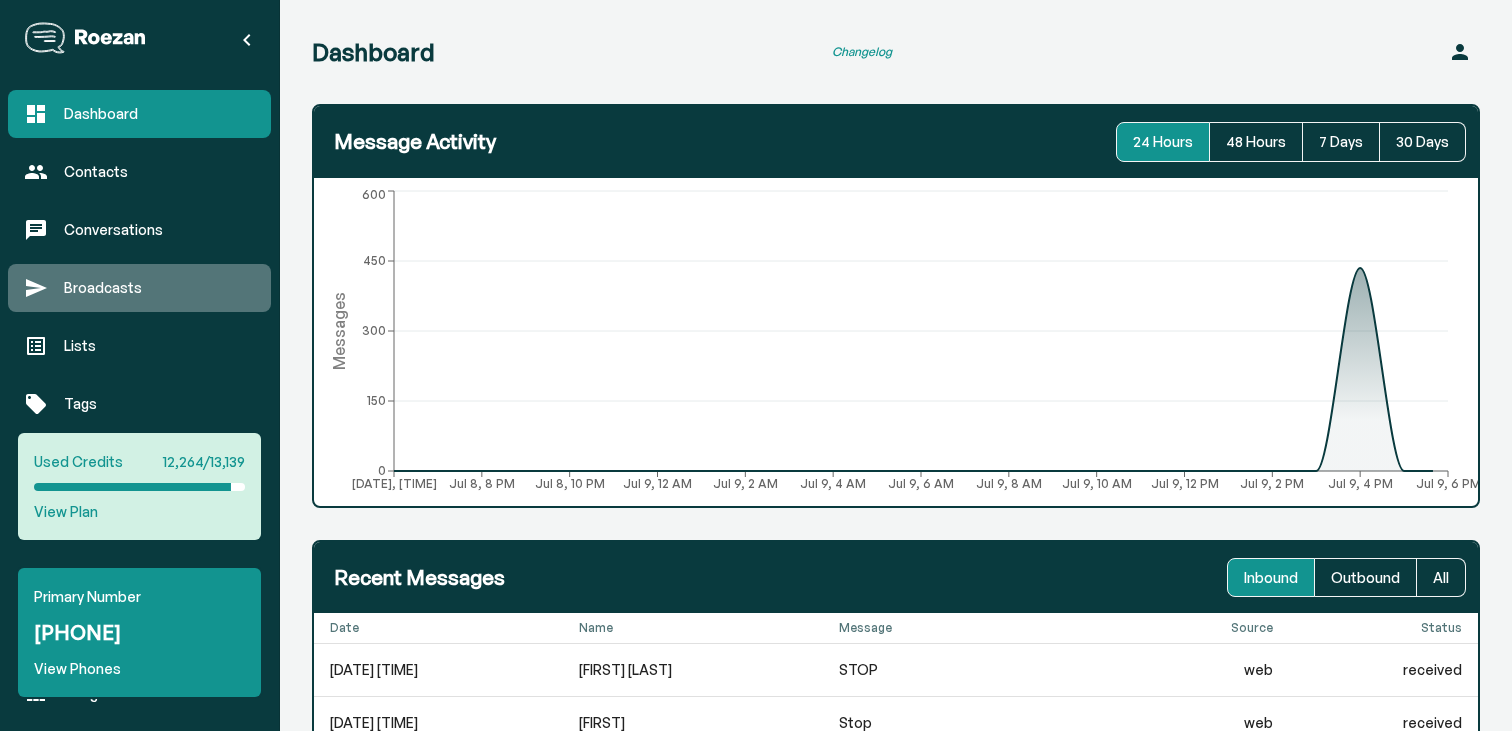 click on "Broadcasts" at bounding box center [159, 288] 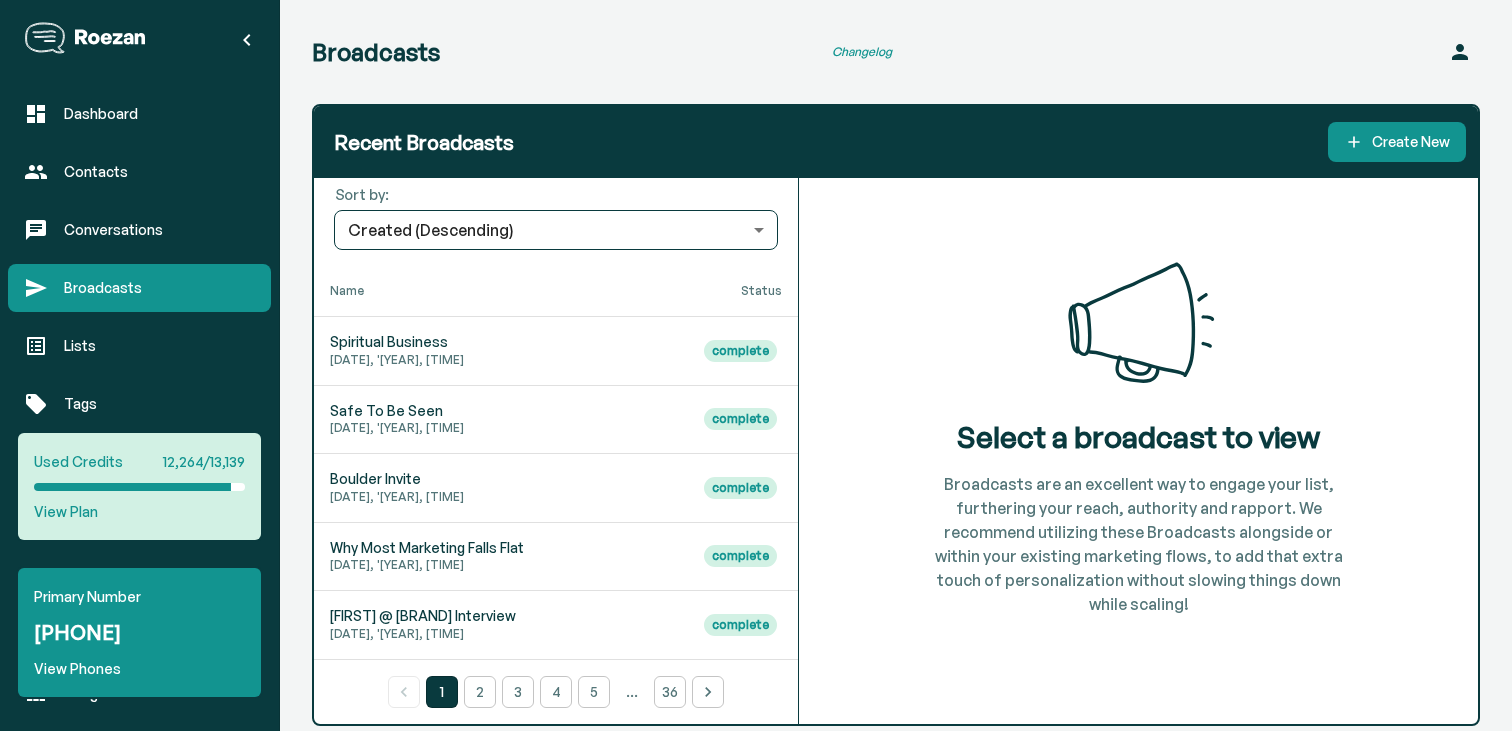 click on "Spiritual Business" at bounding box center [389, 342] 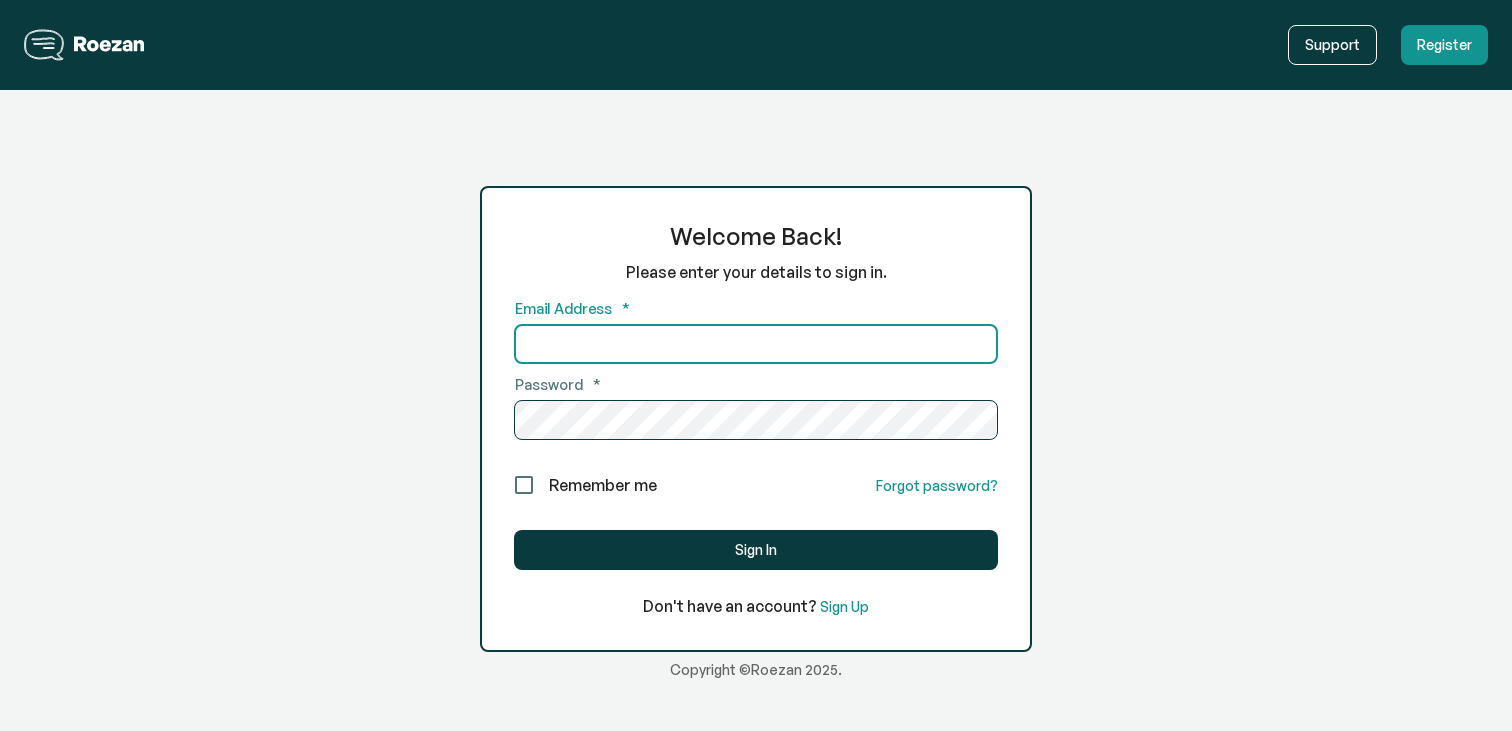 scroll, scrollTop: 0, scrollLeft: 0, axis: both 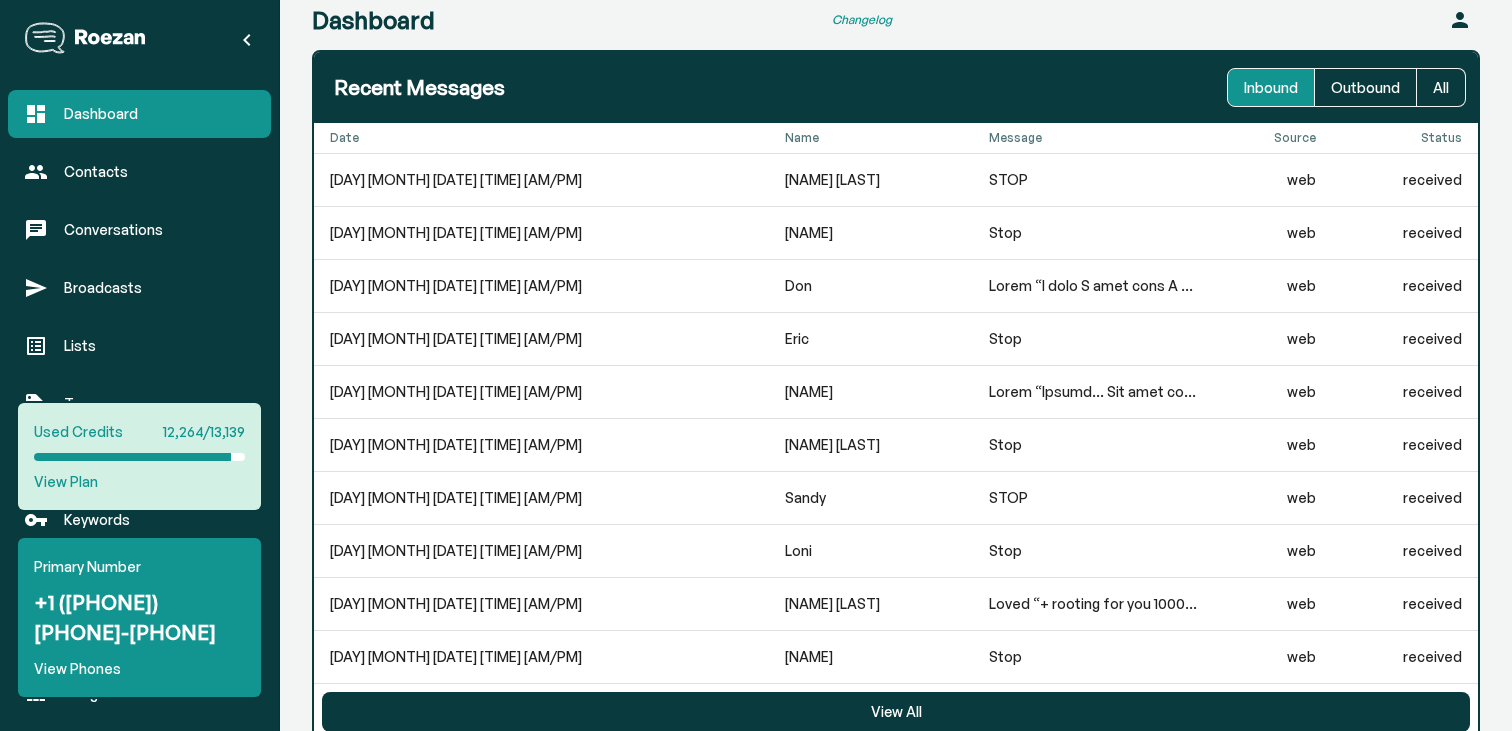 click on "Dashboard Contacts Conversations Broadcasts Lists Tags Fields Keywords Events Automations Integrations" at bounding box center (139, 404) 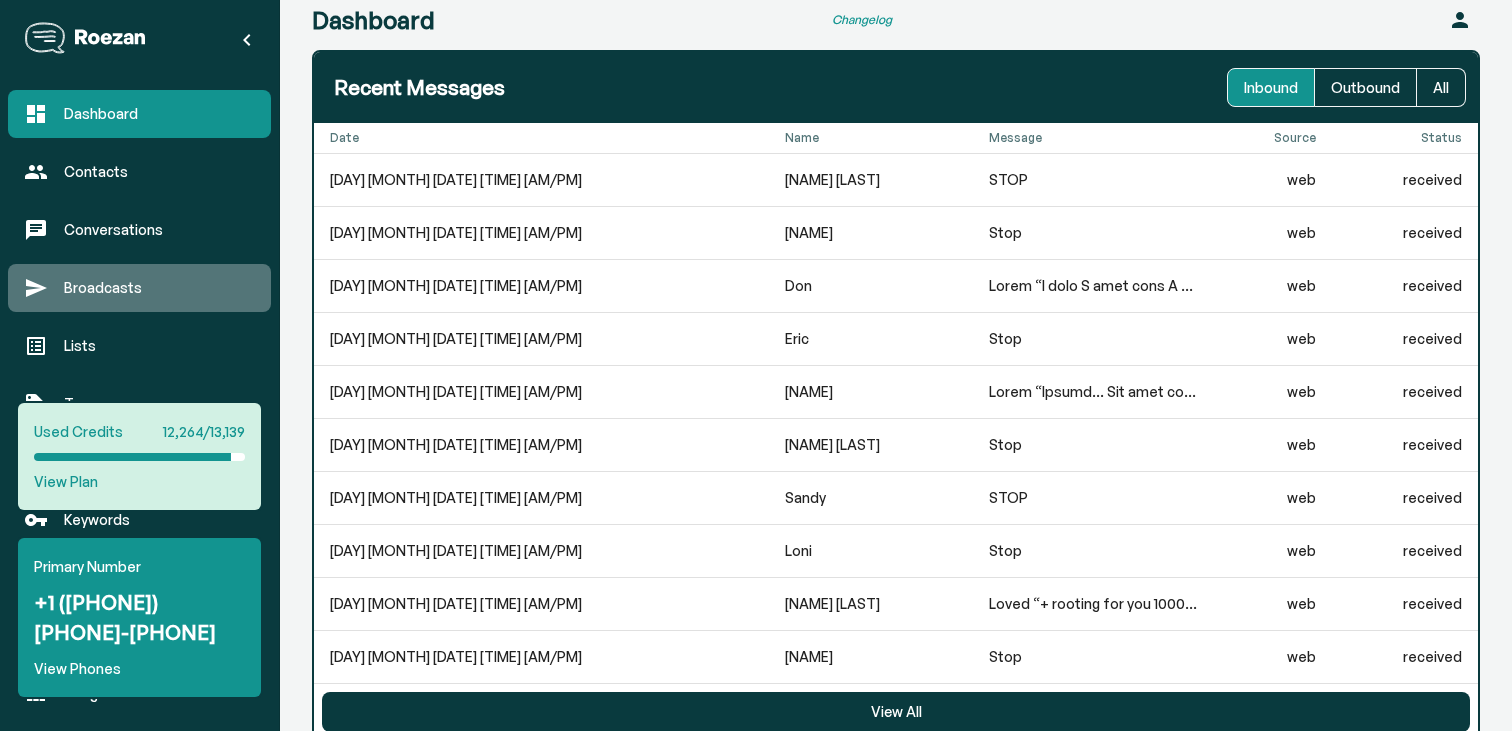 click on "Broadcasts" at bounding box center (159, 288) 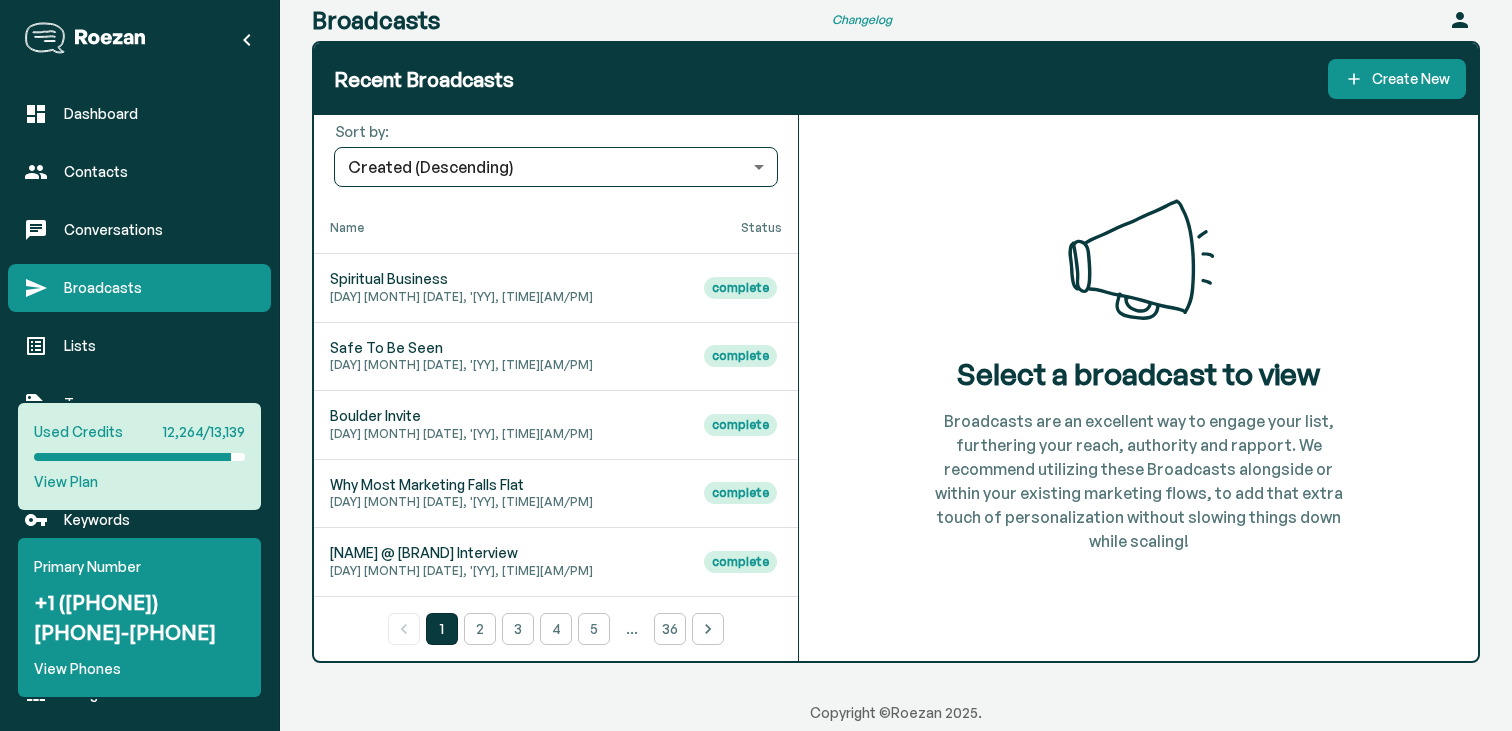 scroll, scrollTop: 62, scrollLeft: 0, axis: vertical 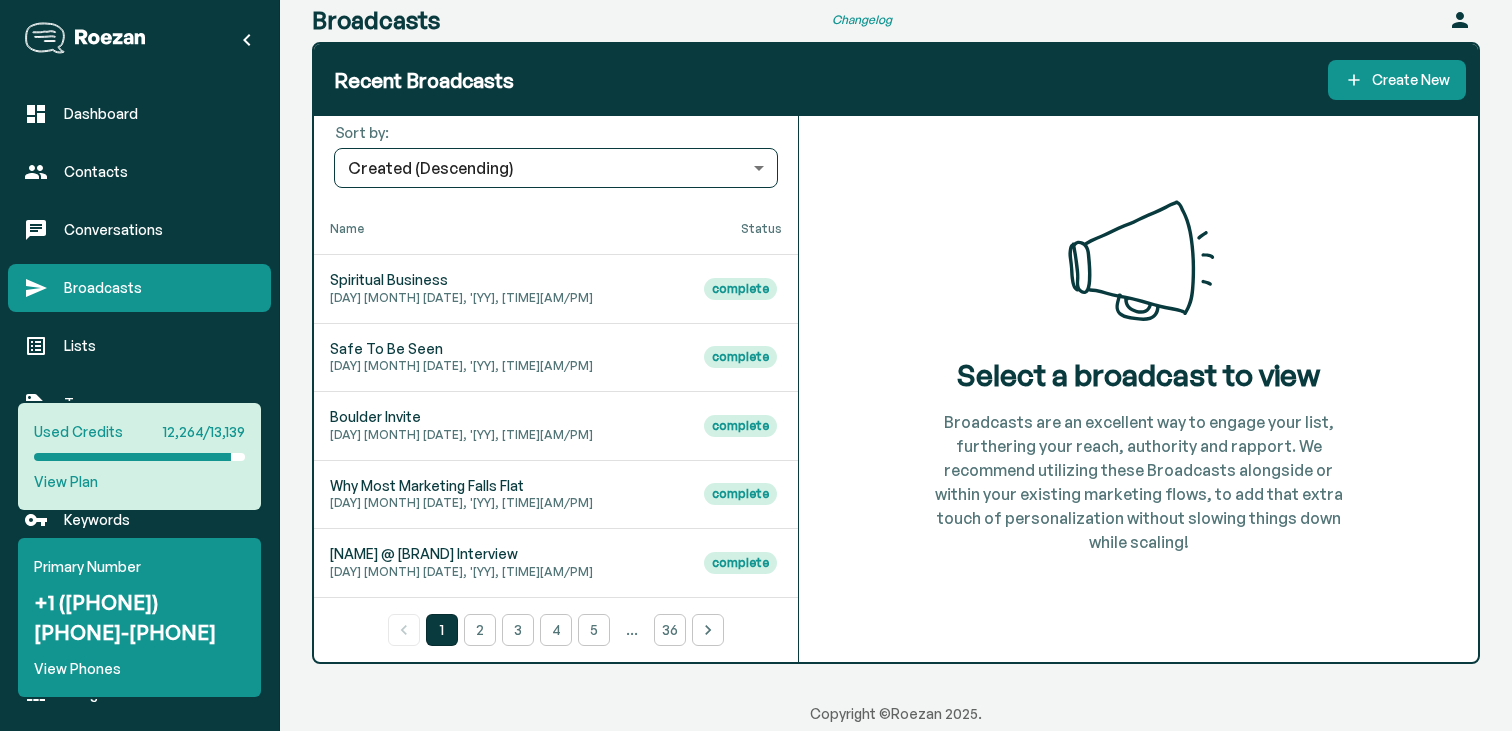 click on "Spiritual Business Wed Jul 09, '25, 04:18PM" at bounding box center (501, 289) 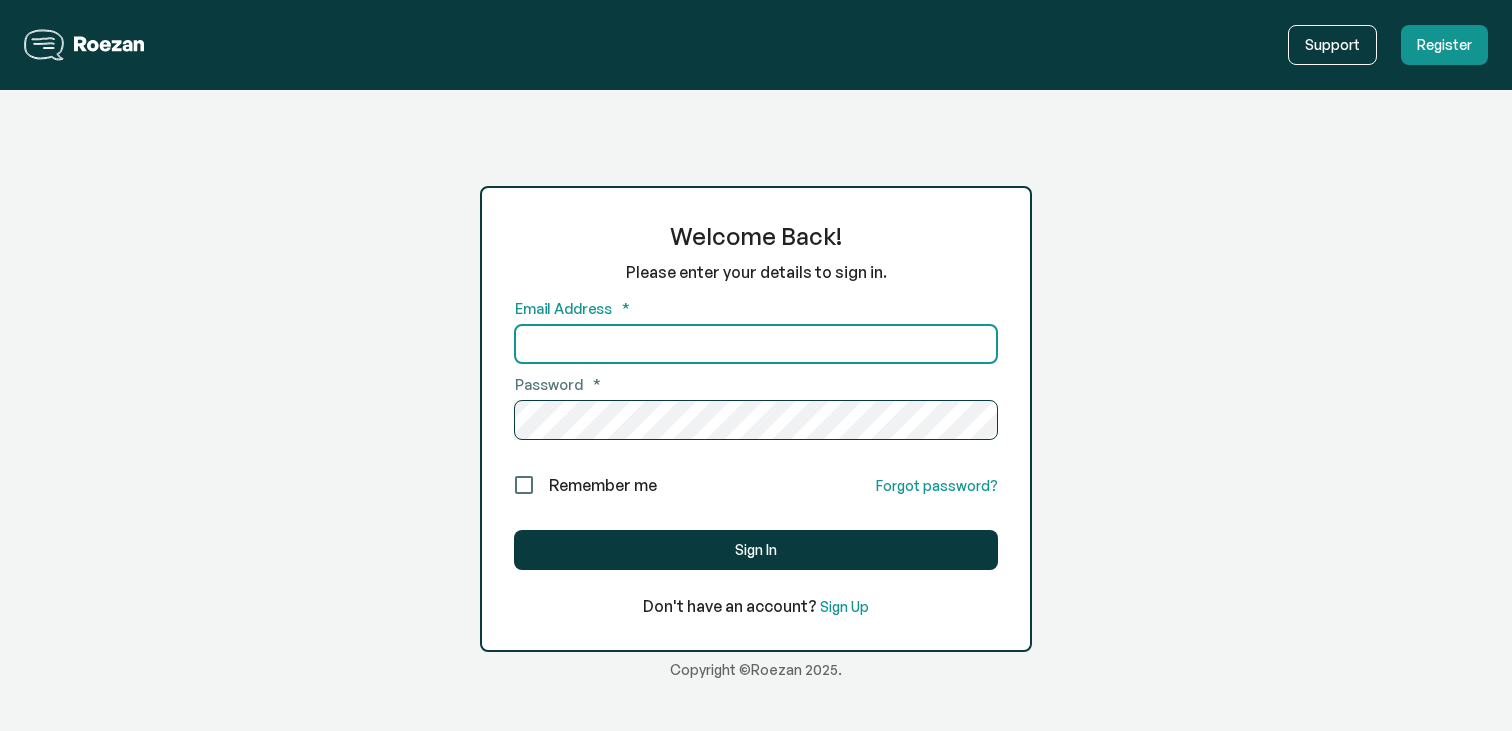 scroll, scrollTop: 0, scrollLeft: 0, axis: both 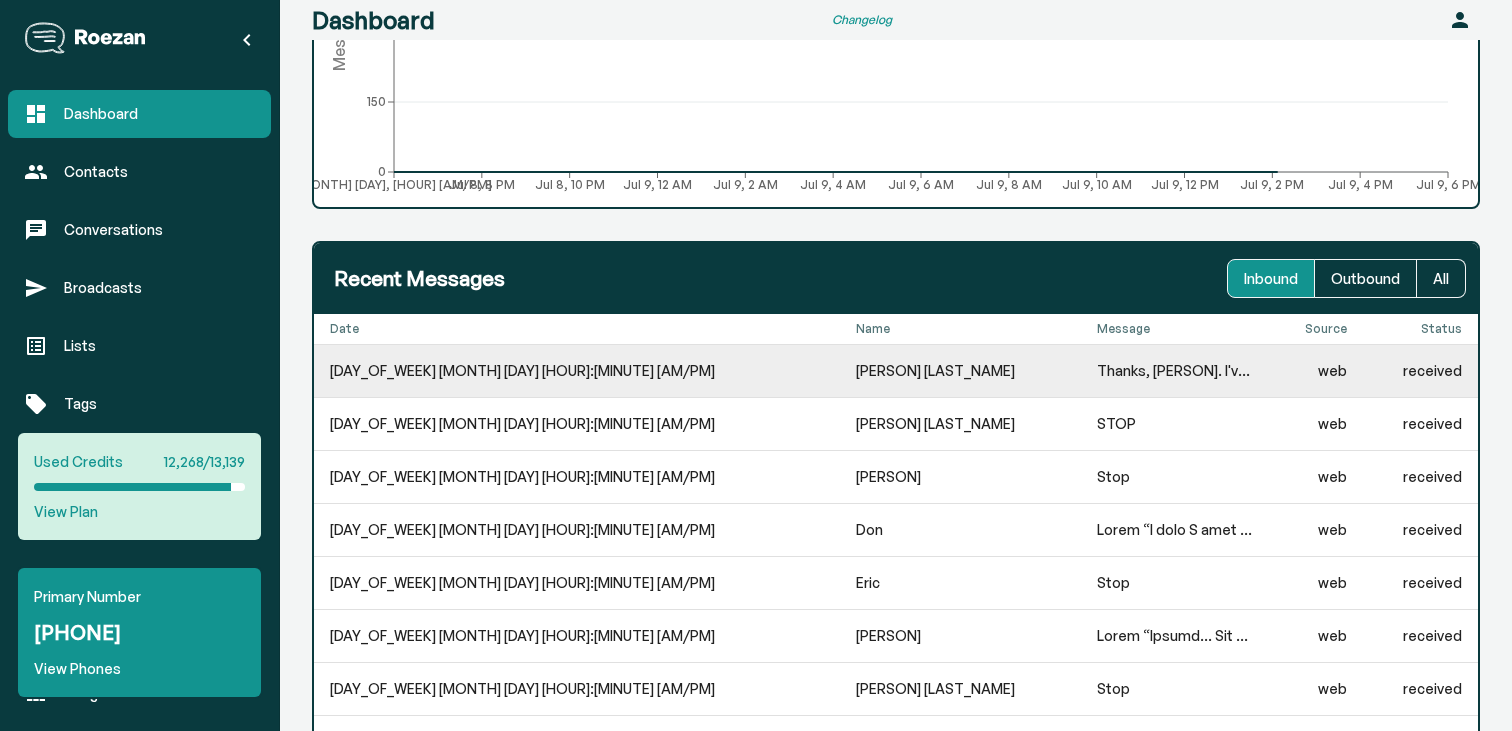 click on "[FIRST] [LAST]" at bounding box center [918, 371] 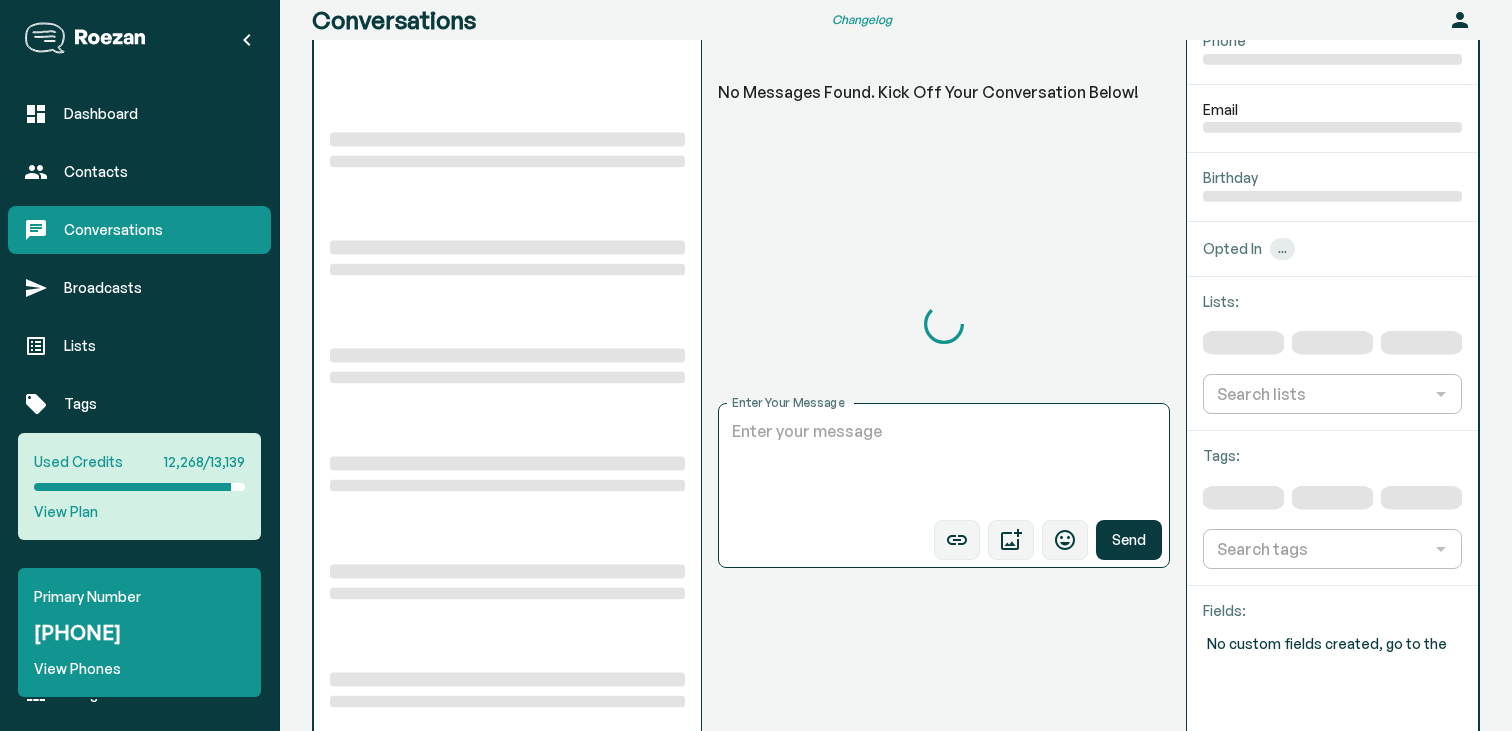 scroll, scrollTop: 222, scrollLeft: 0, axis: vertical 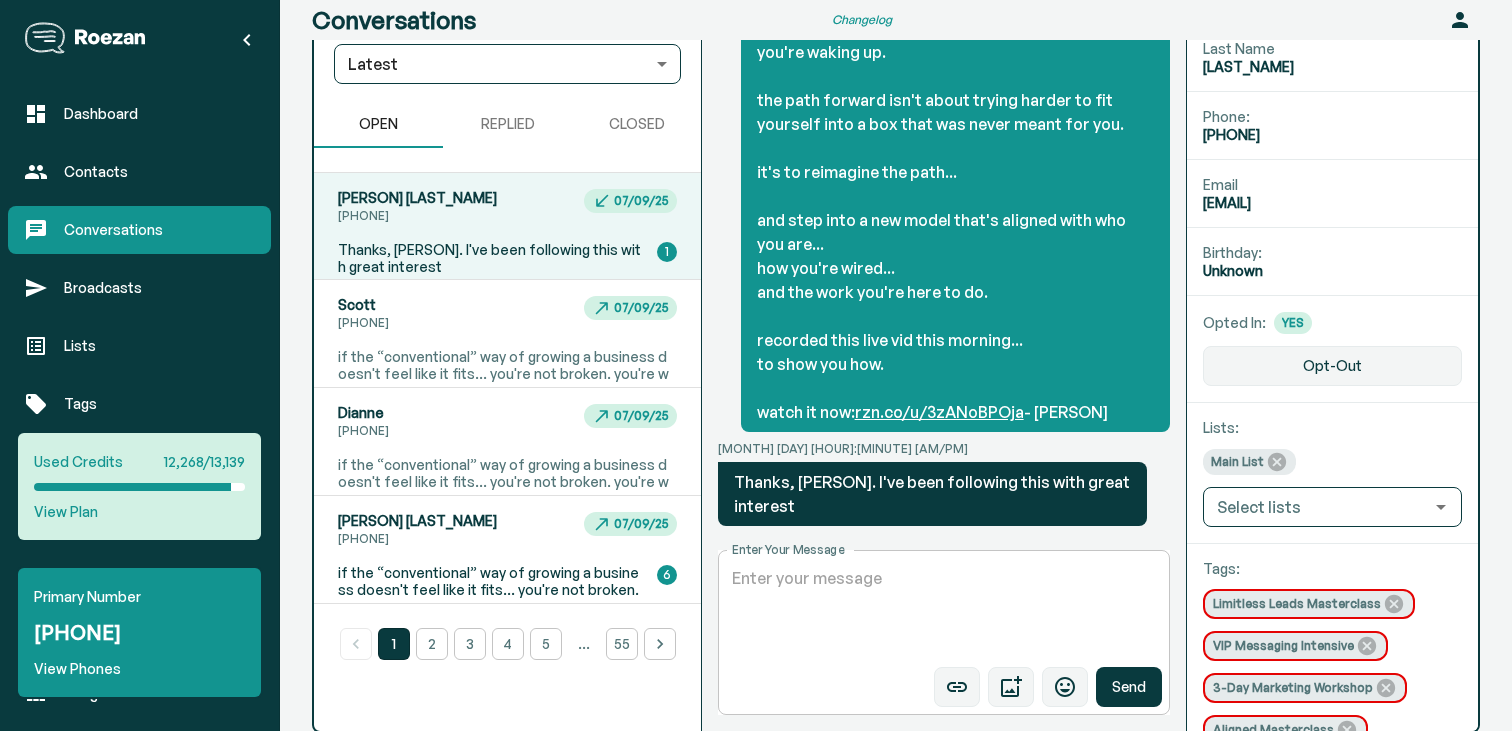 click on "Enter Your Message" at bounding box center [944, 613] 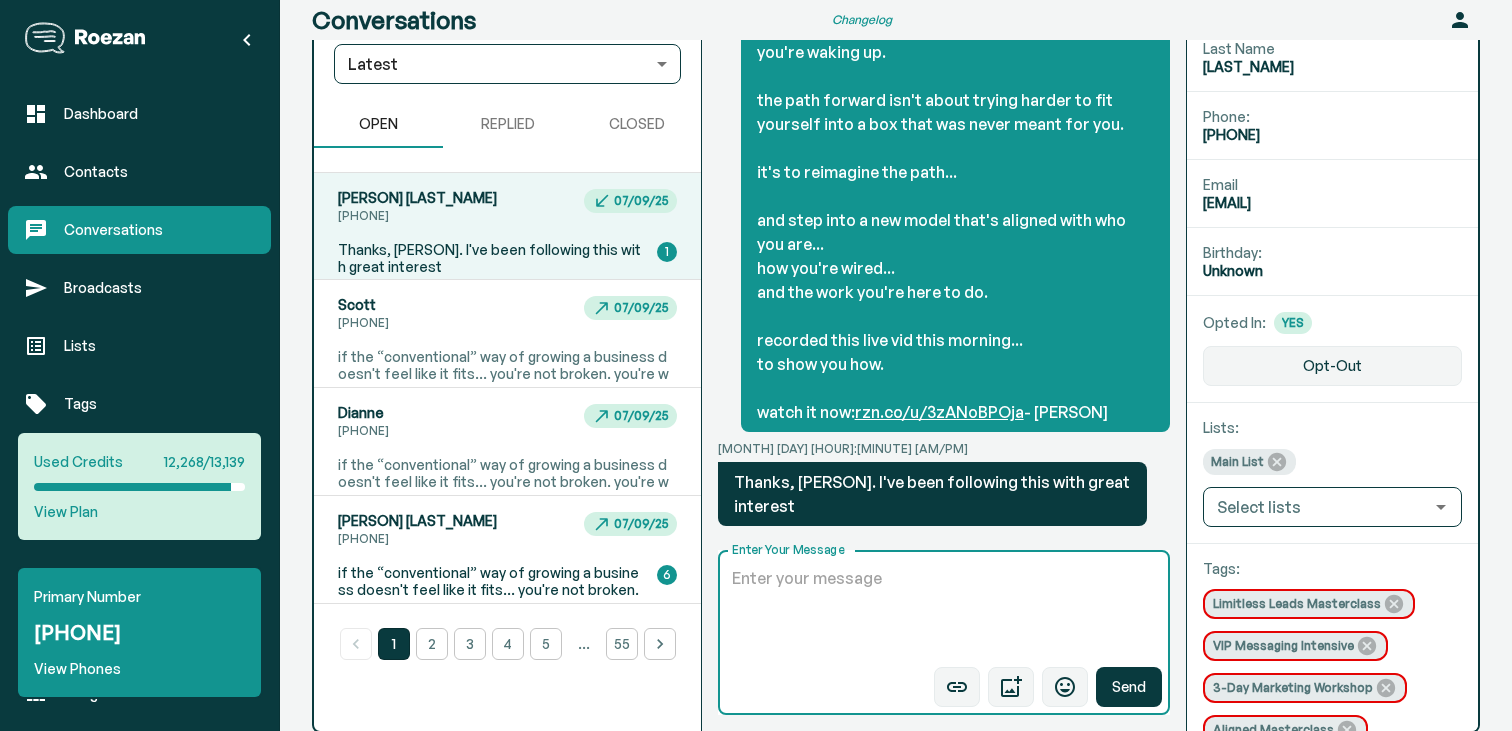 scroll, scrollTop: 19570, scrollLeft: 0, axis: vertical 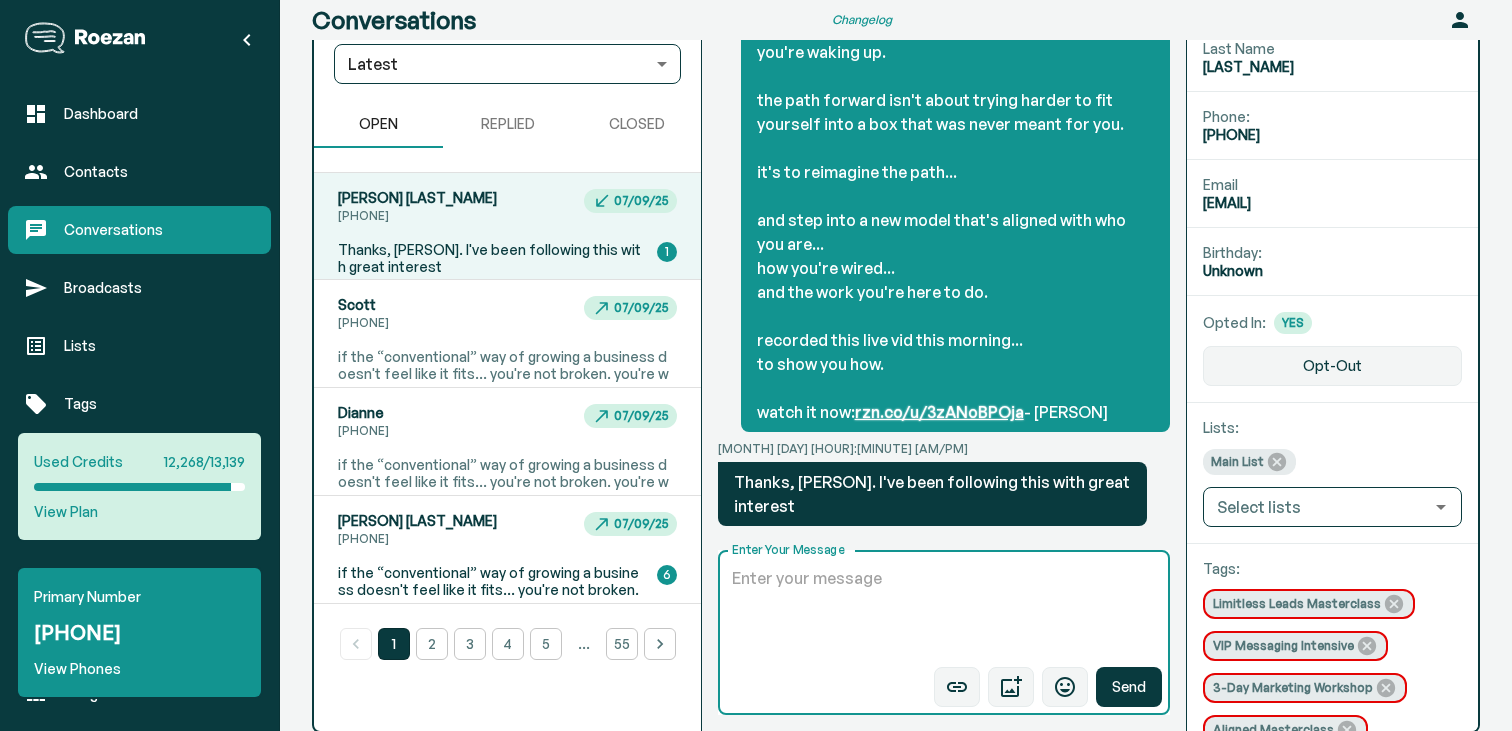 click on "rzn.co/u/3zANoBPOja" at bounding box center [939, 412] 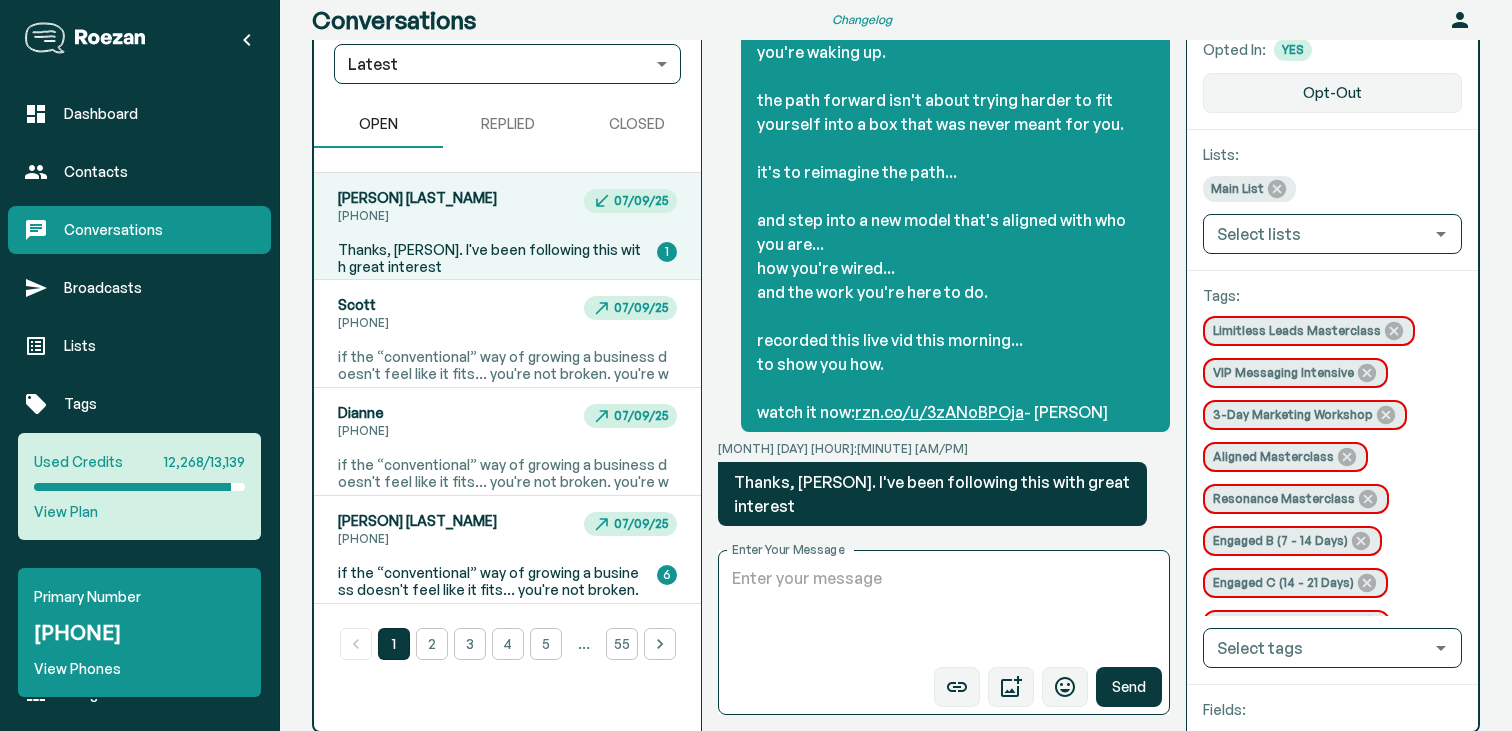 scroll, scrollTop: 276, scrollLeft: 0, axis: vertical 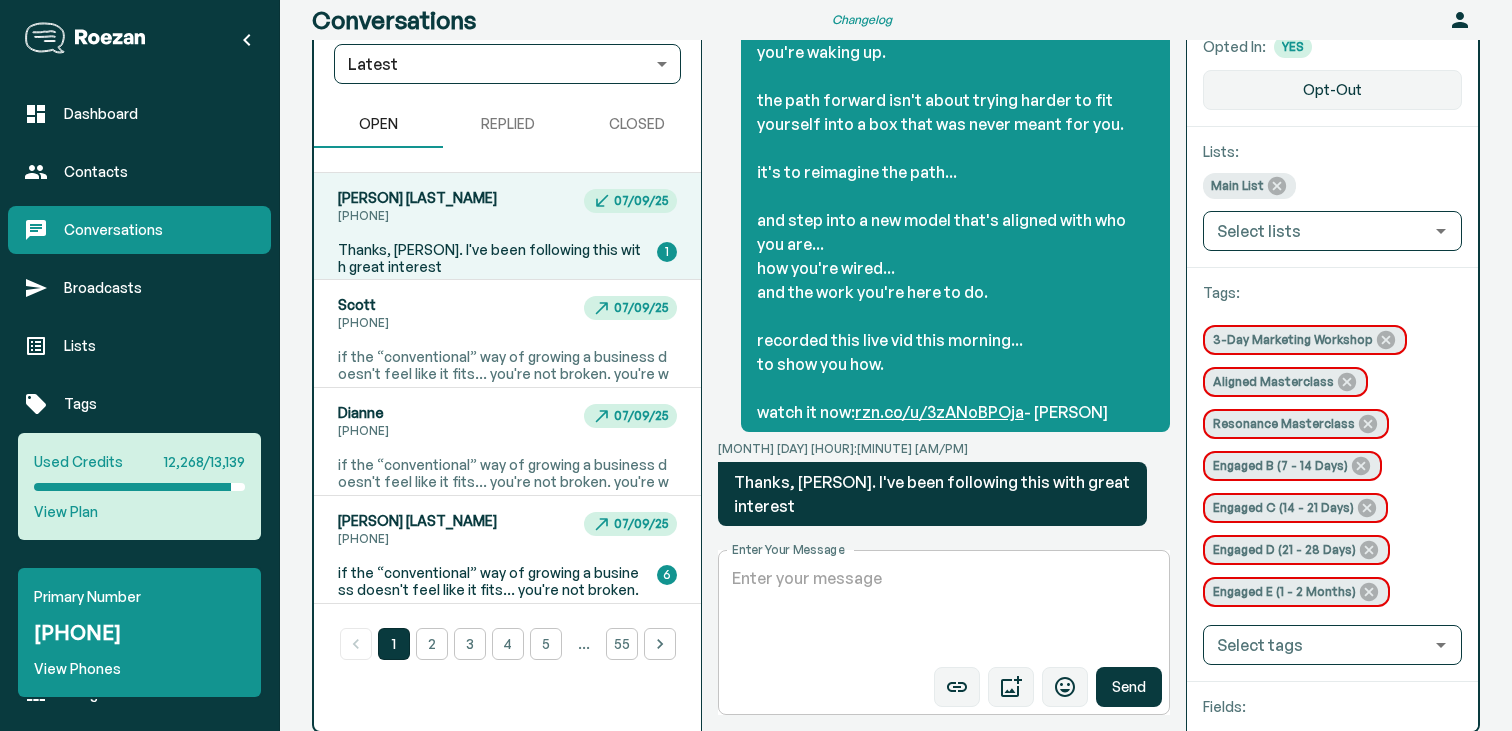 click on "Enter Your Message" at bounding box center (944, 613) 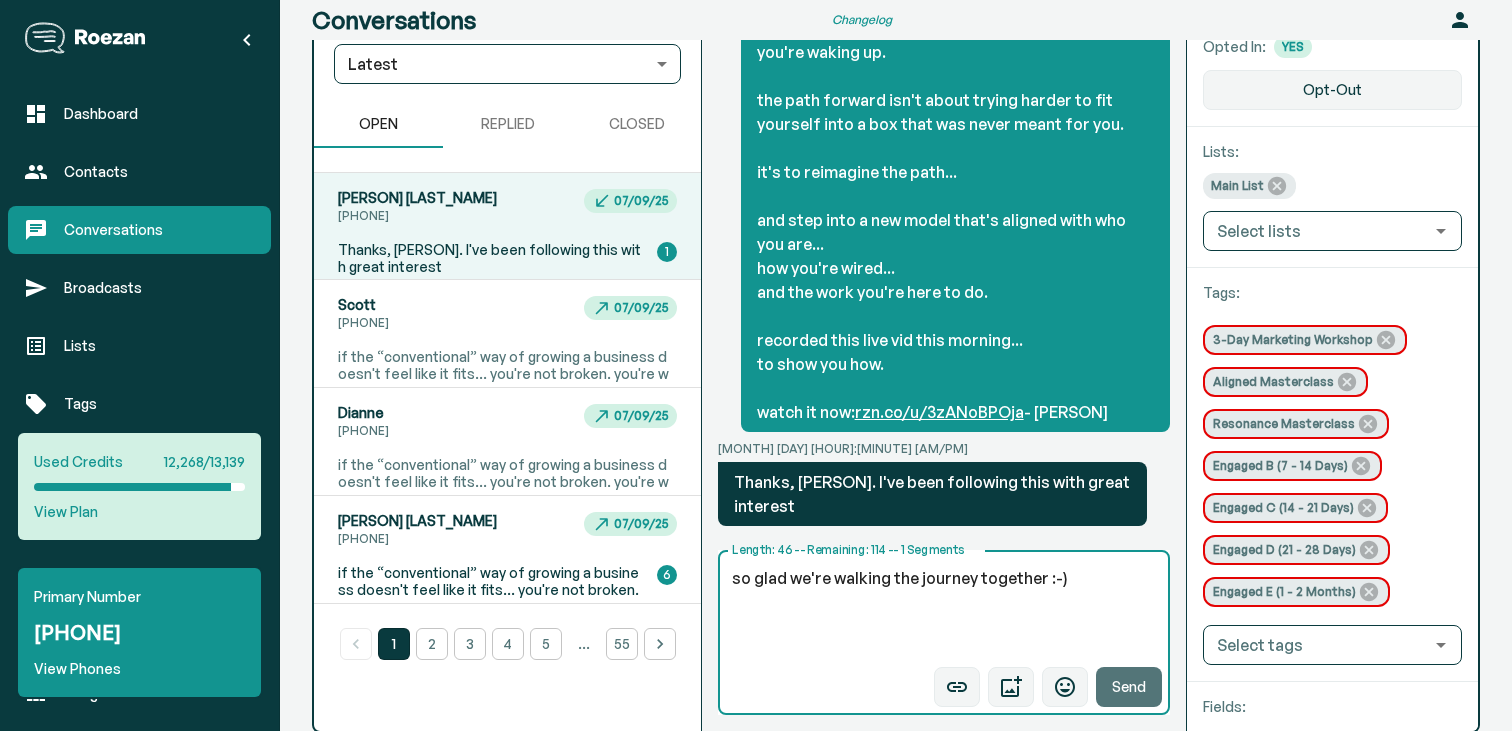 type on "so glad we're walking the journey together :-)" 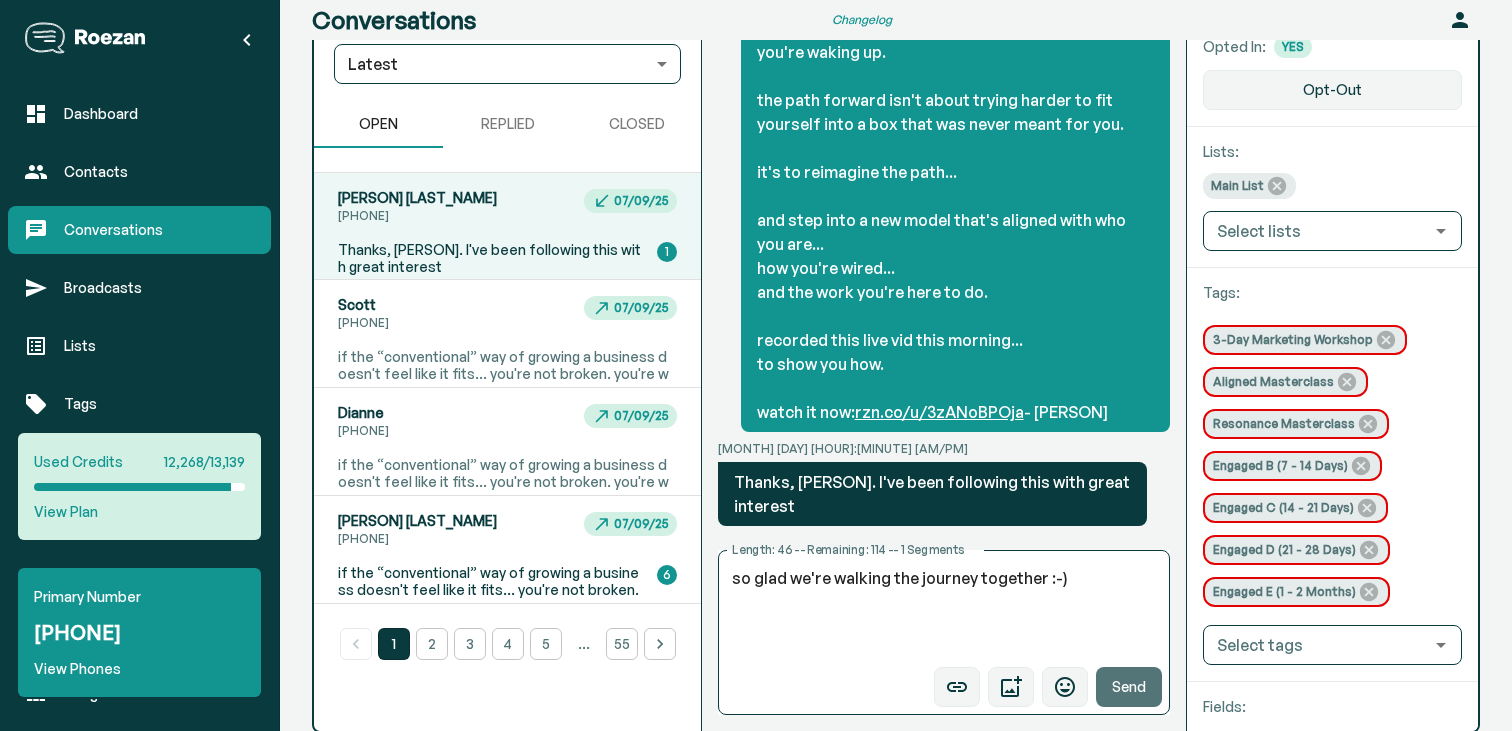click on "Send" at bounding box center (1129, 687) 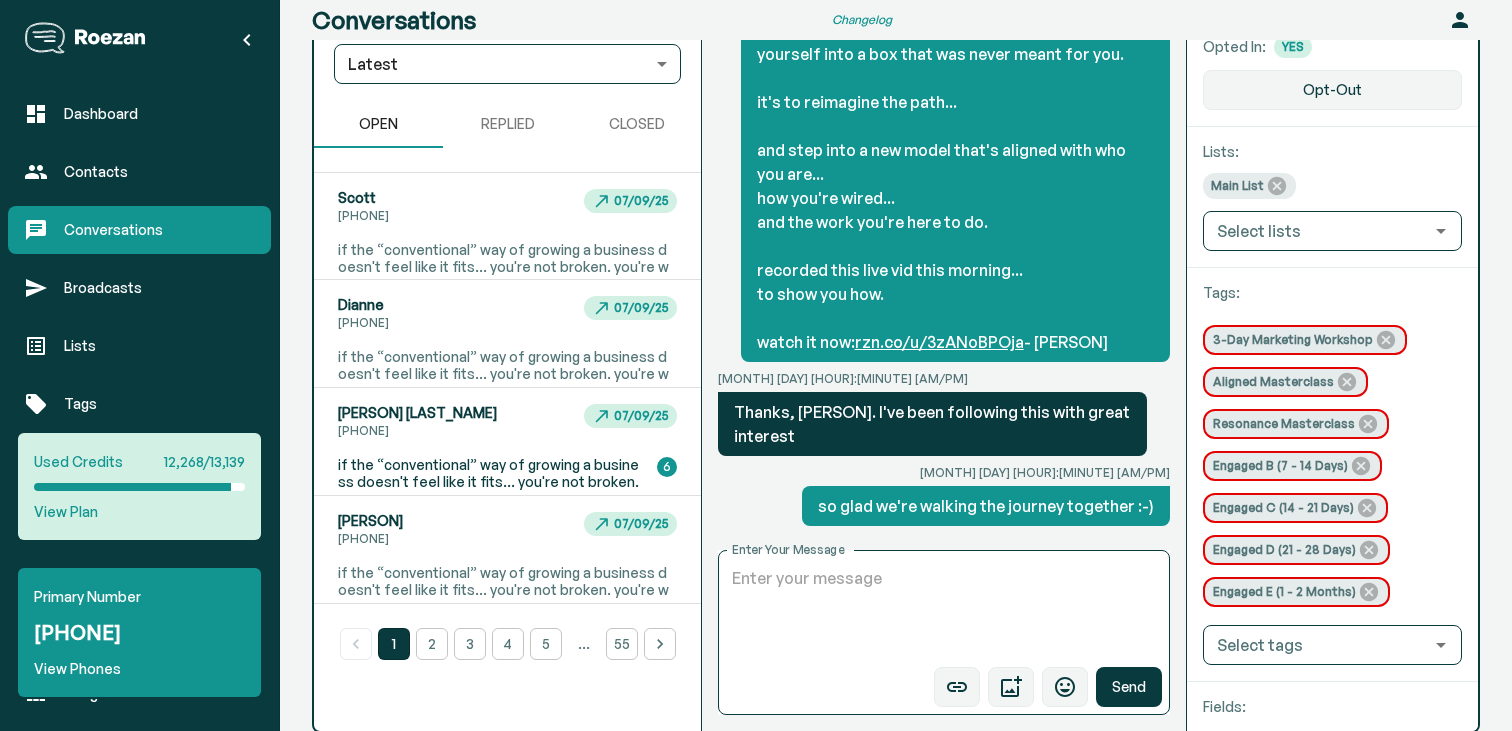 scroll, scrollTop: 19640, scrollLeft: 0, axis: vertical 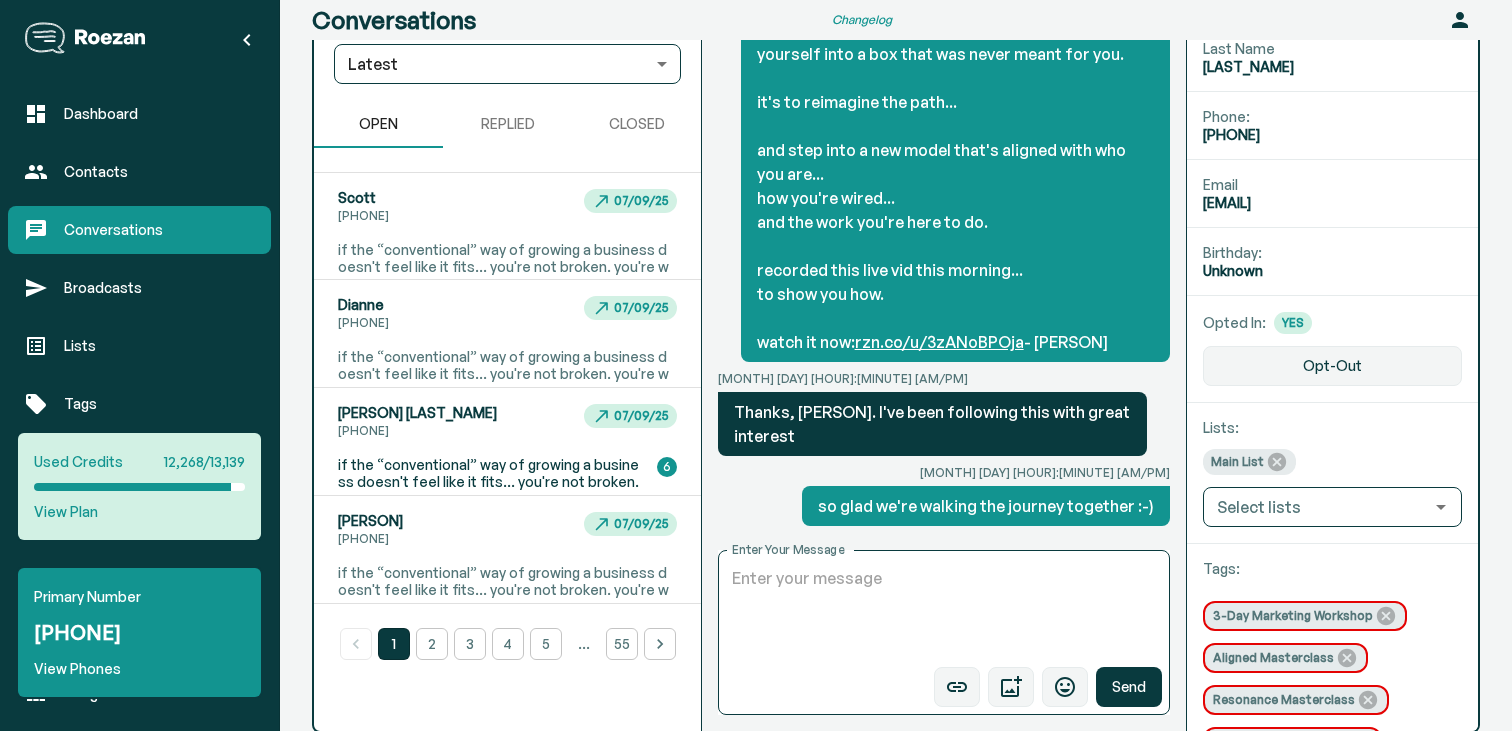 click on "[NAME]@[DOMAIN]" at bounding box center [1332, -1] 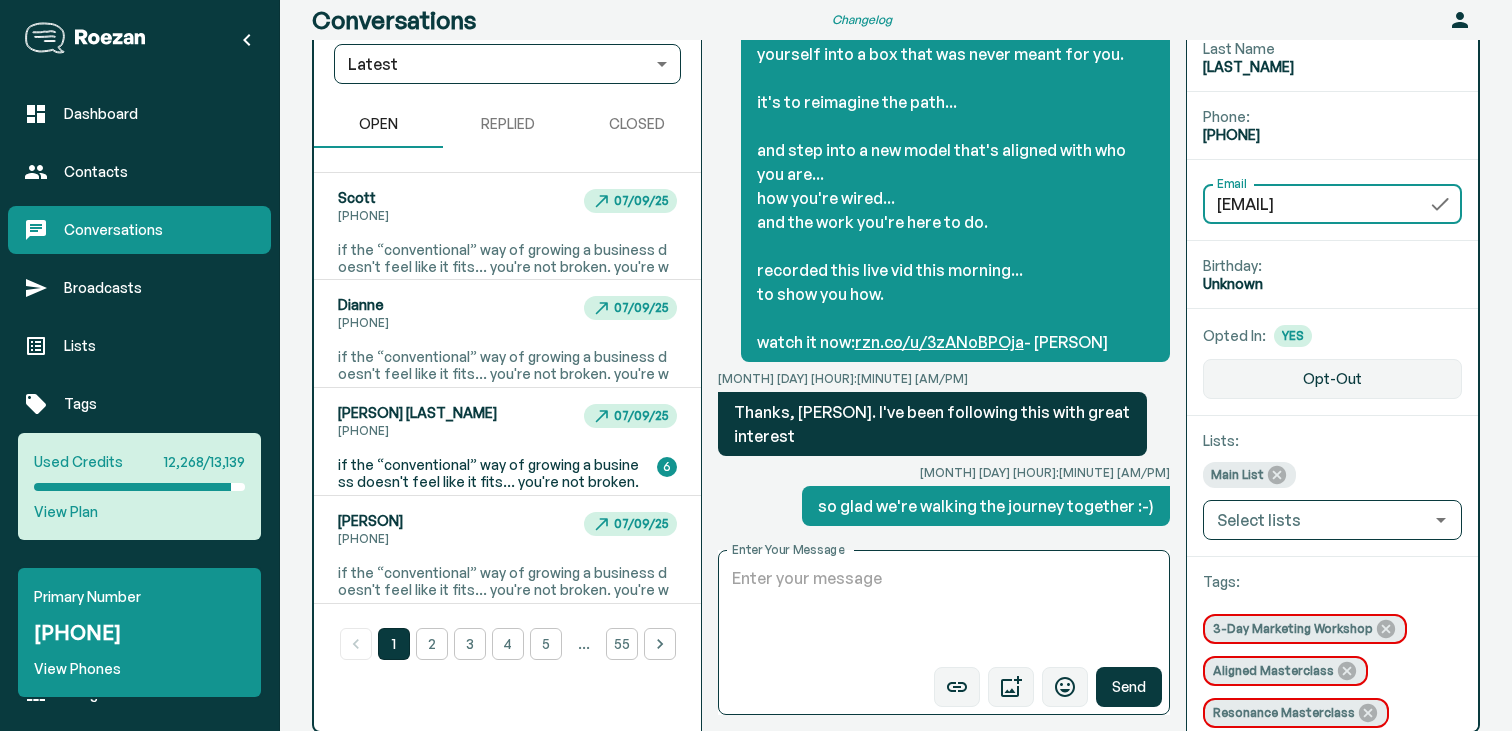 click on "[NAME]@[DOMAIN]" at bounding box center (1307, 204) 